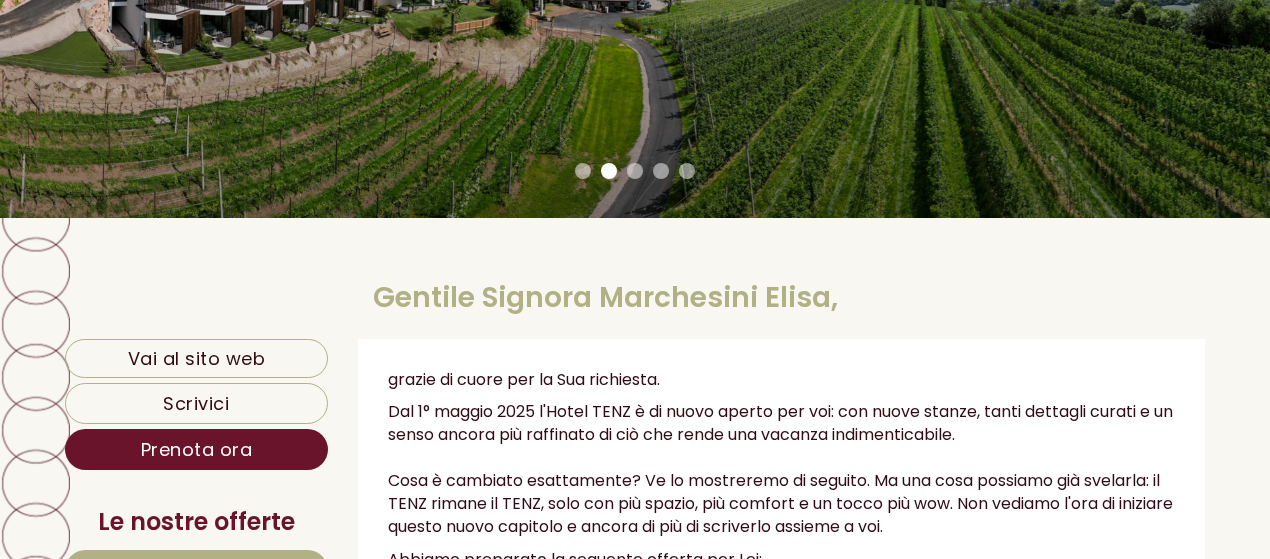 scroll, scrollTop: 600, scrollLeft: 0, axis: vertical 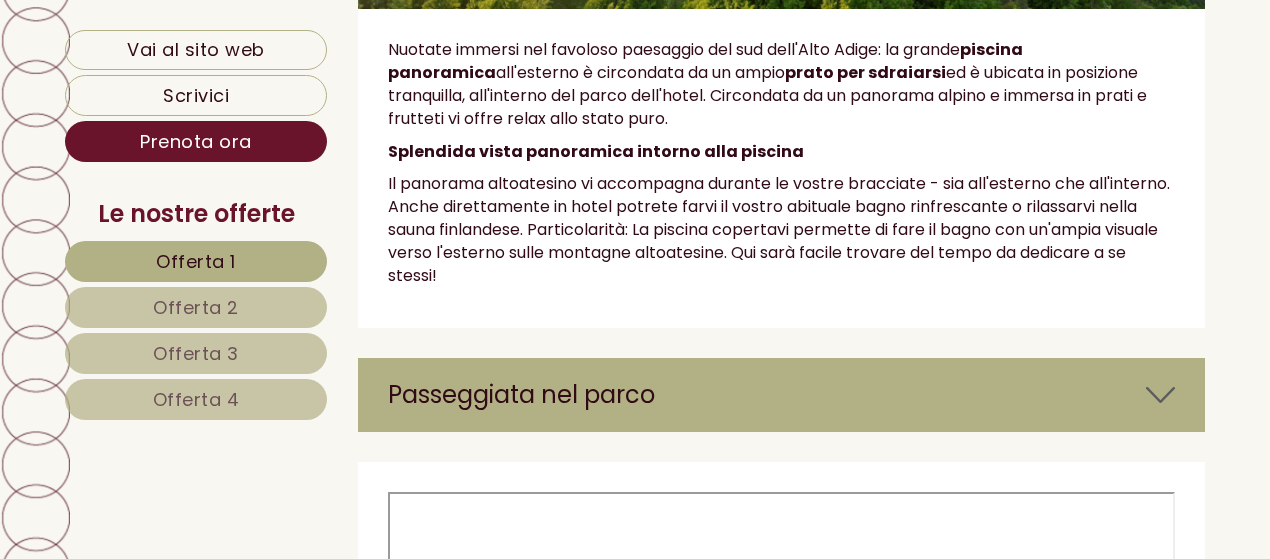 click on "Passeggiata nel parco" at bounding box center (782, 395) 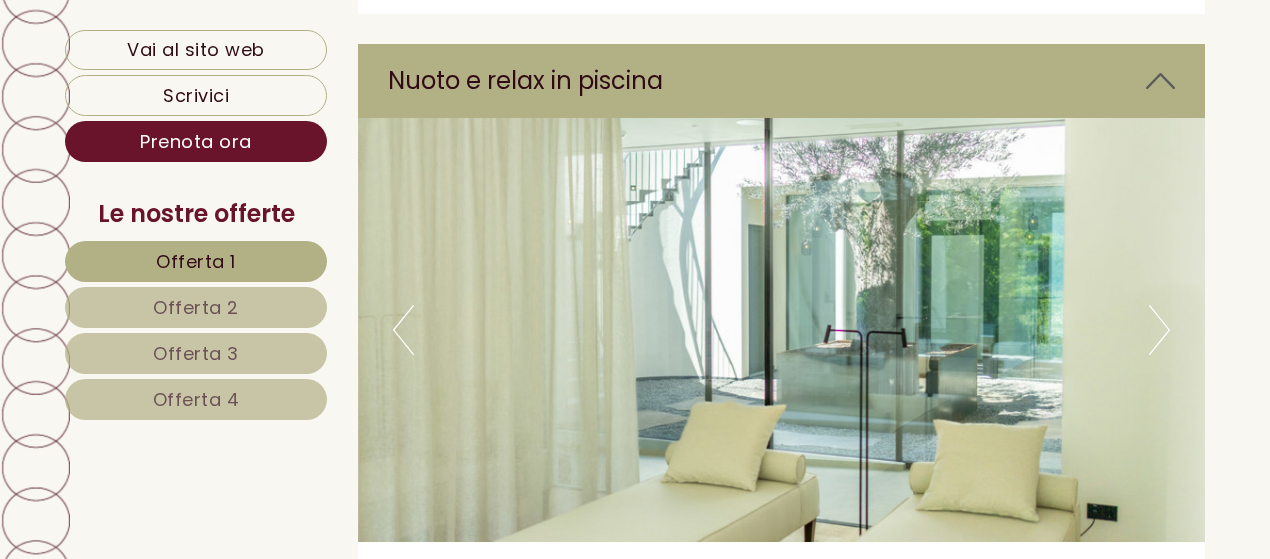 scroll, scrollTop: 8165, scrollLeft: 0, axis: vertical 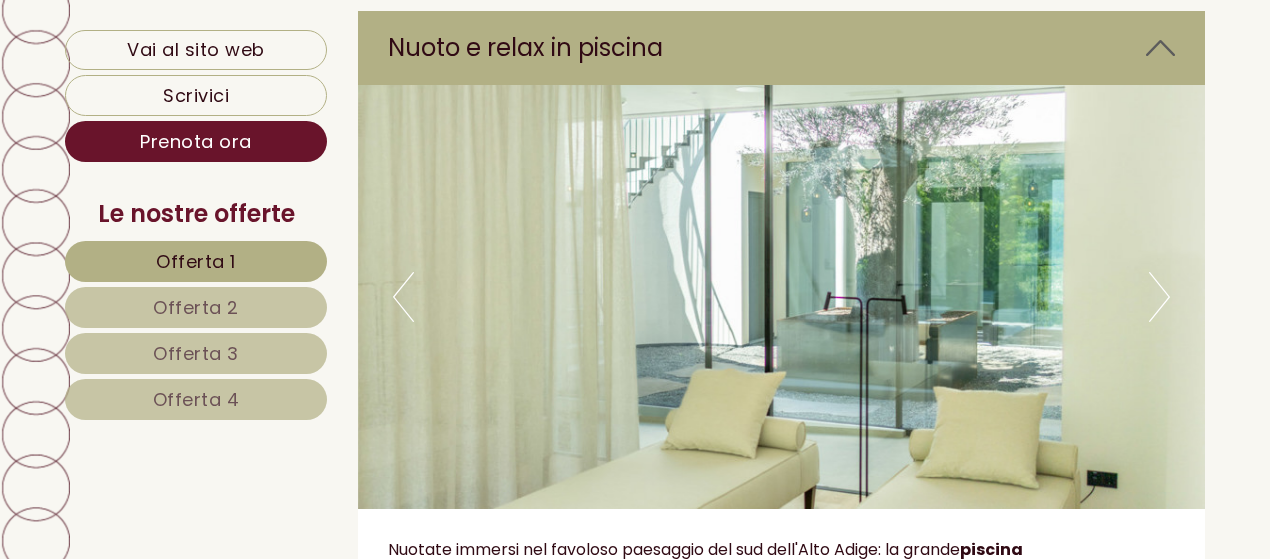 click on "Next" at bounding box center [1159, 297] 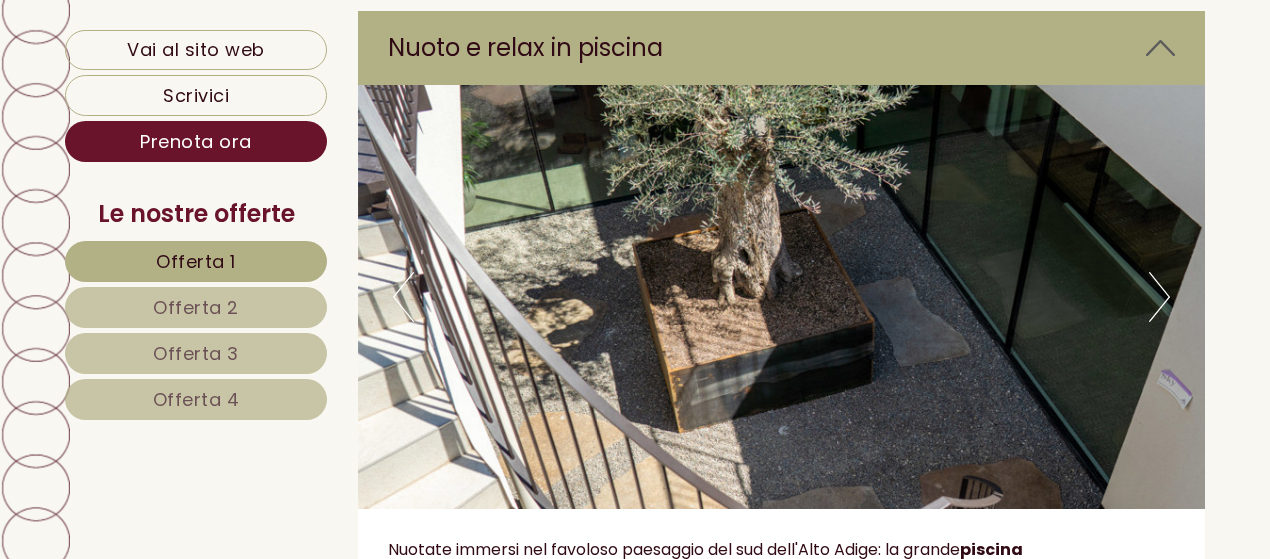 click on "Next" at bounding box center [1159, 297] 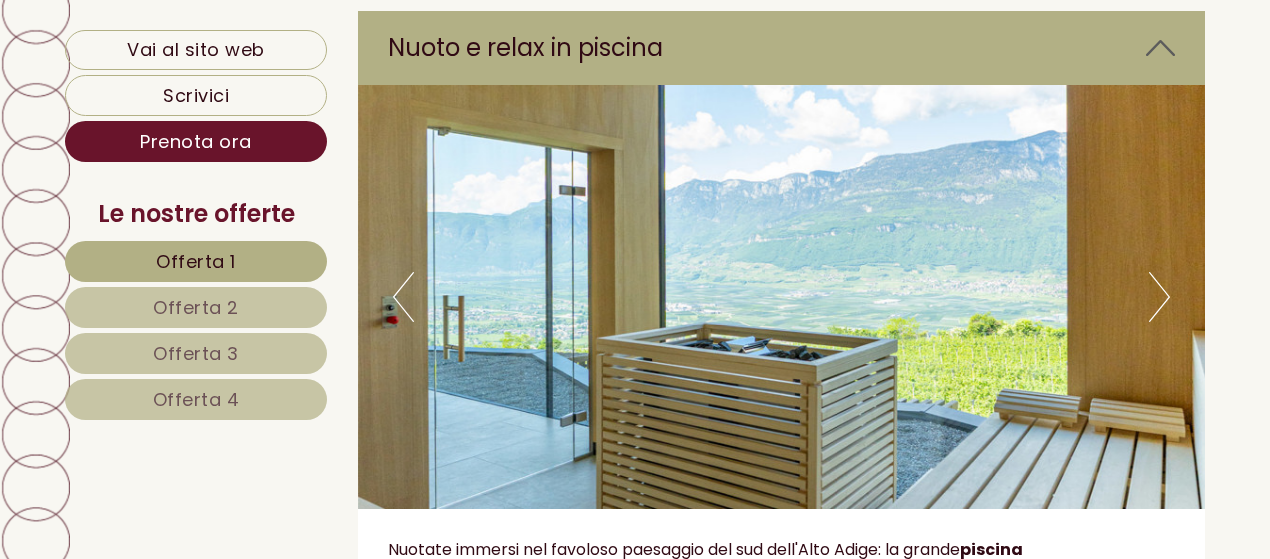 click on "Next" at bounding box center [1159, 297] 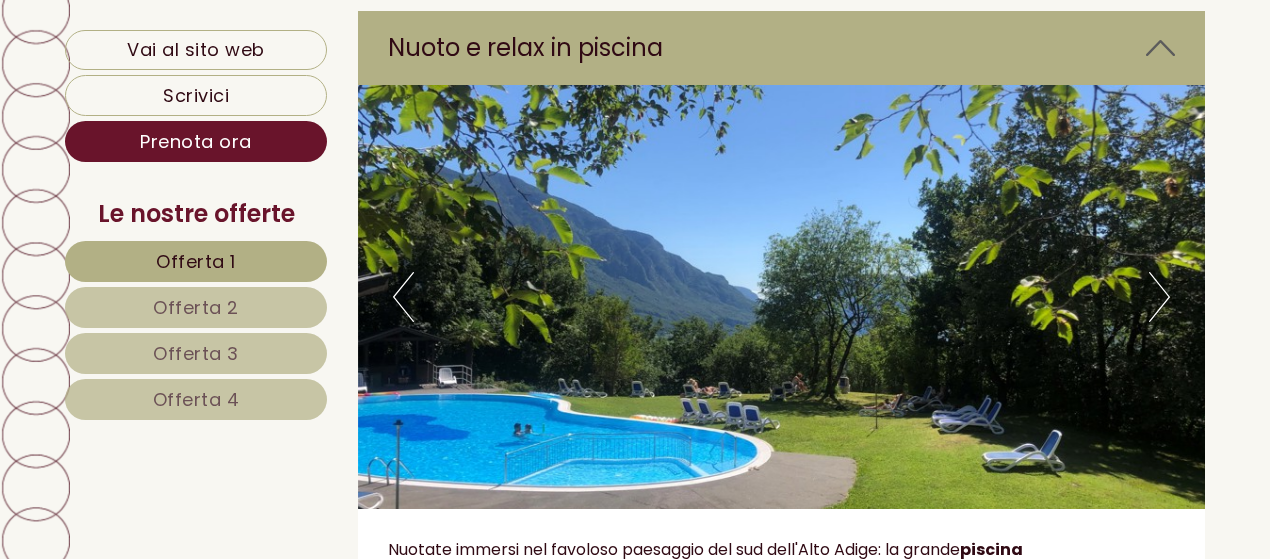 click on "Next" at bounding box center [1159, 297] 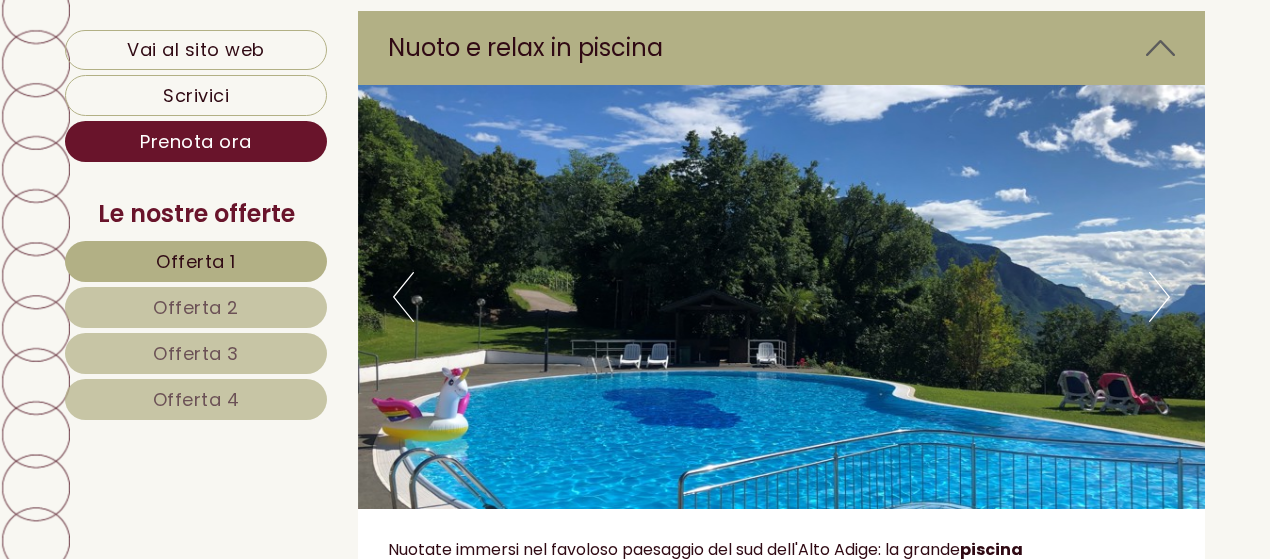 click on "Next" at bounding box center [1159, 297] 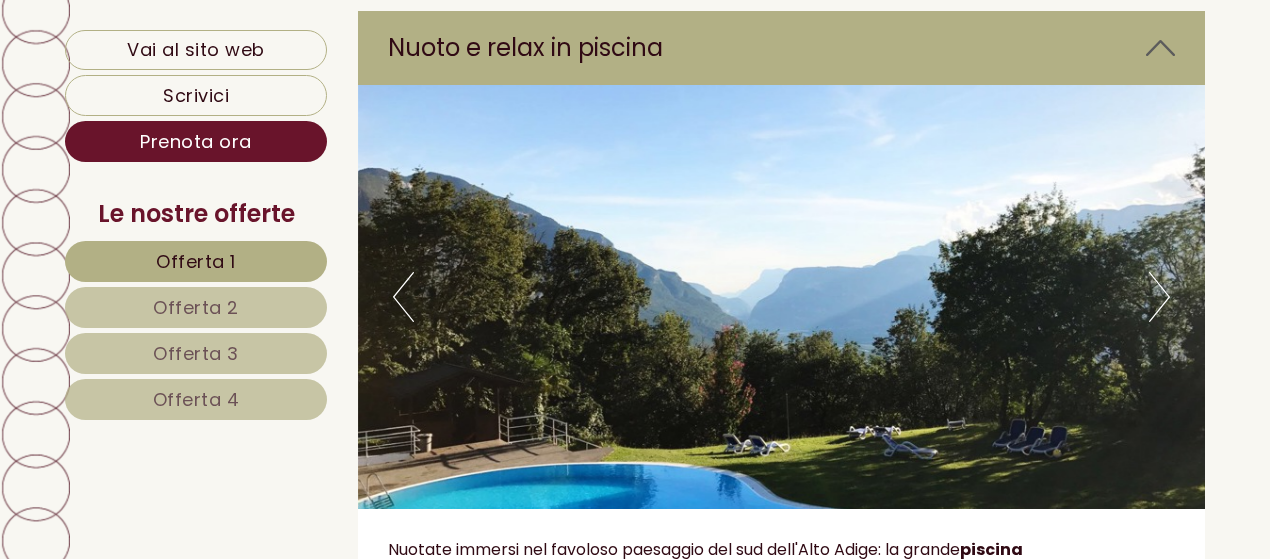 click on "Next" at bounding box center (1159, 297) 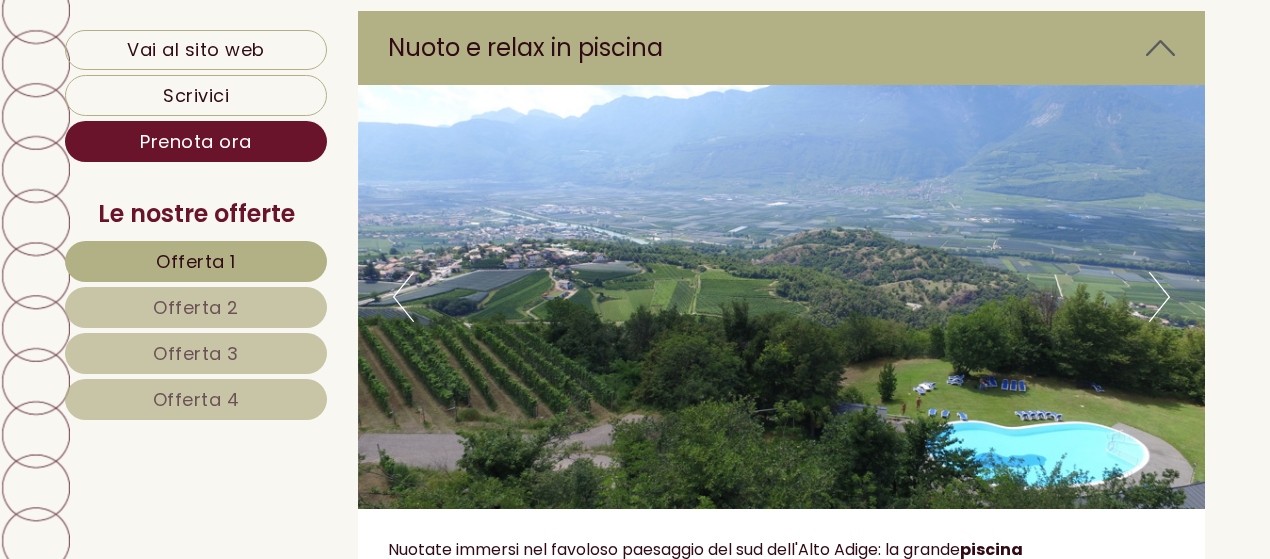 click on "Next" at bounding box center [1159, 297] 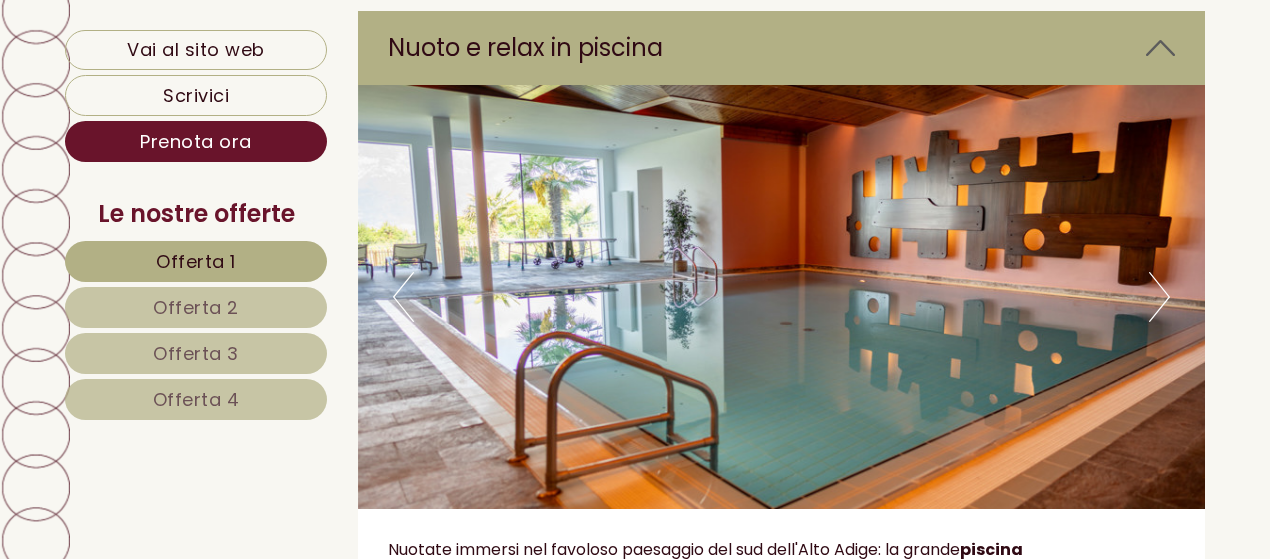 click on "Next" at bounding box center [1159, 297] 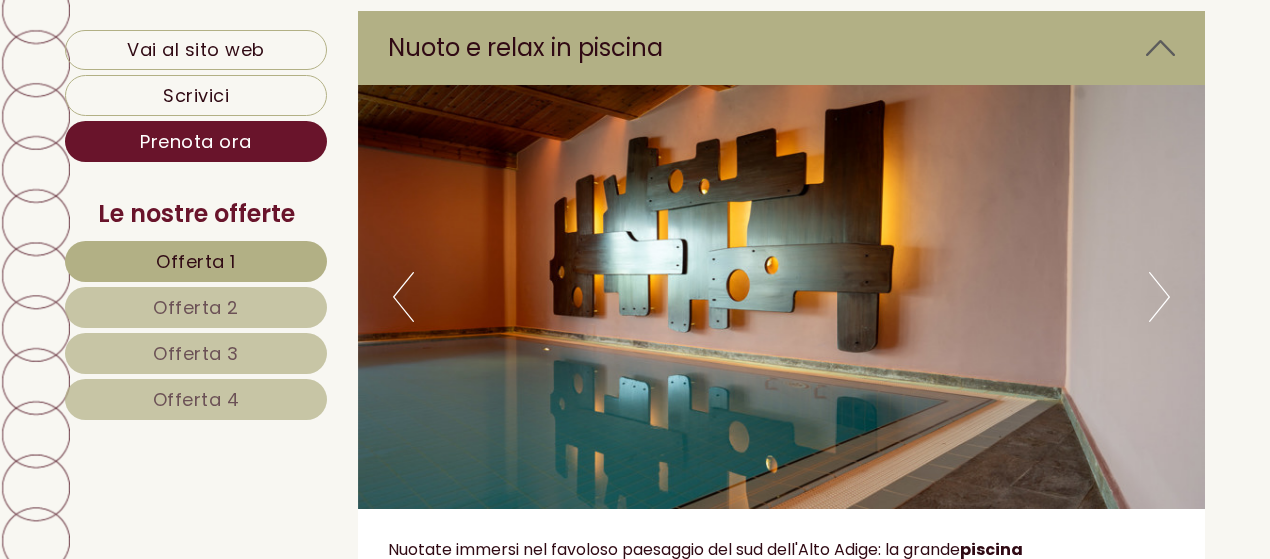 click on "Next" at bounding box center [1159, 297] 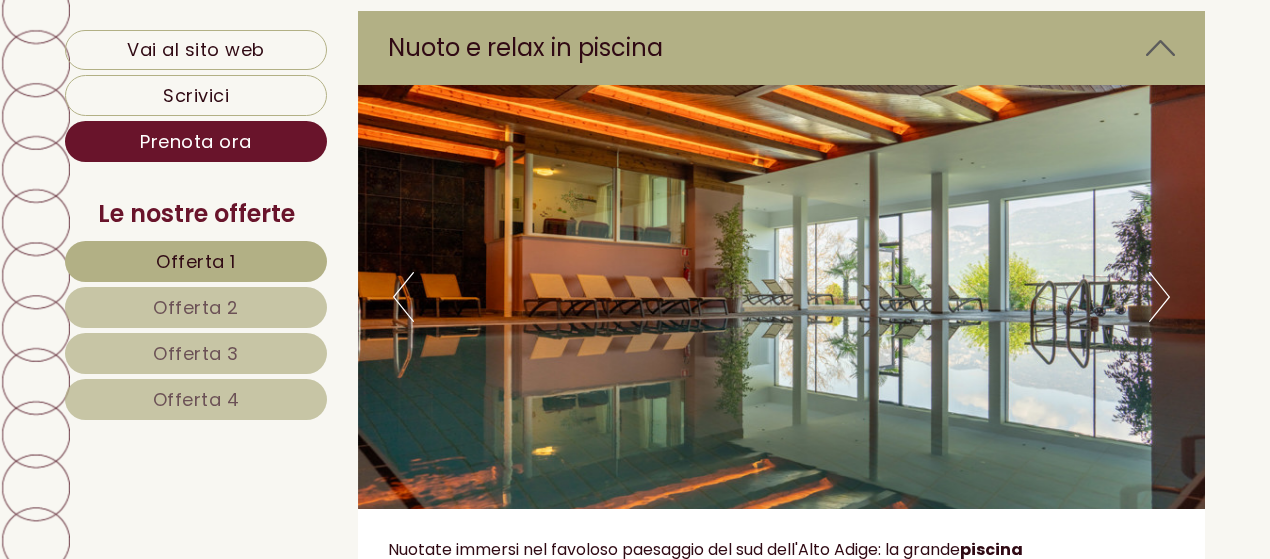 click on "Next" at bounding box center (1159, 297) 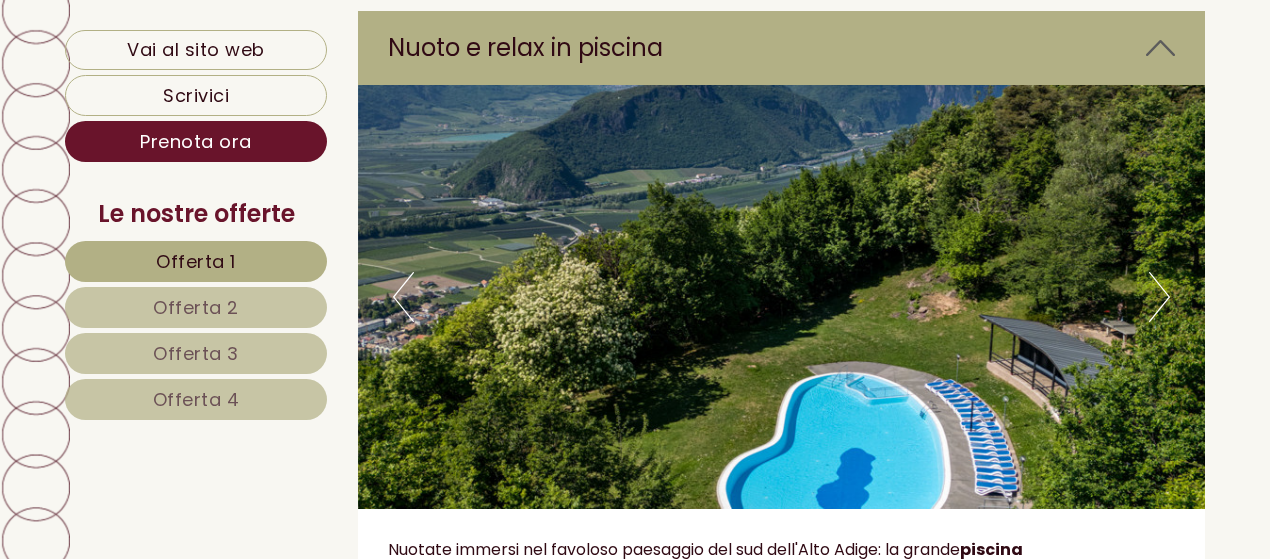 click on "Next" at bounding box center [1159, 297] 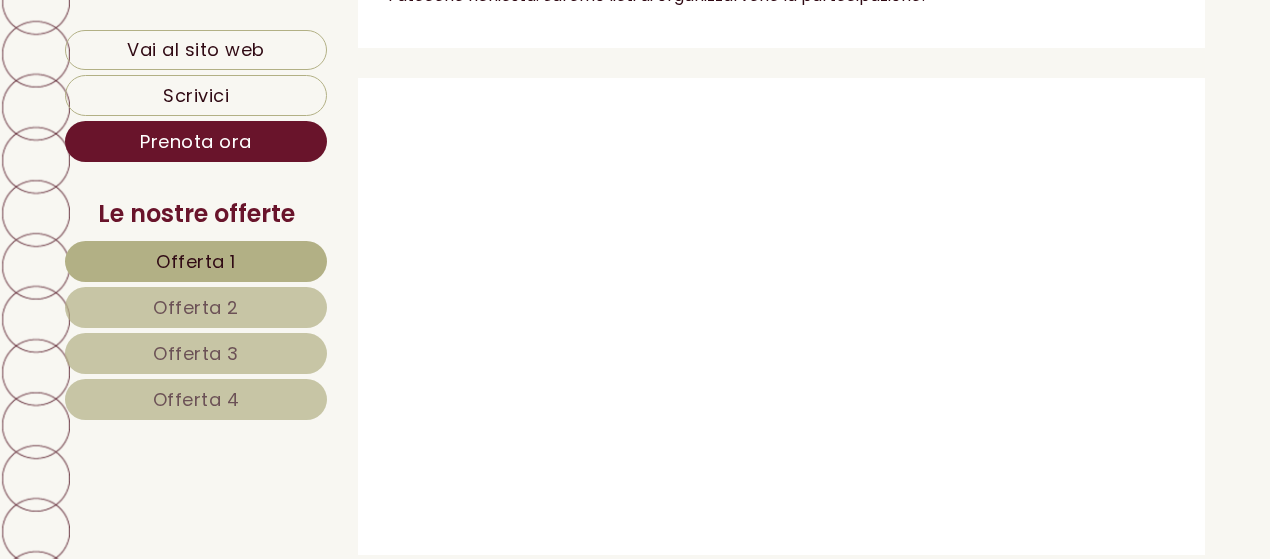 scroll, scrollTop: 7665, scrollLeft: 0, axis: vertical 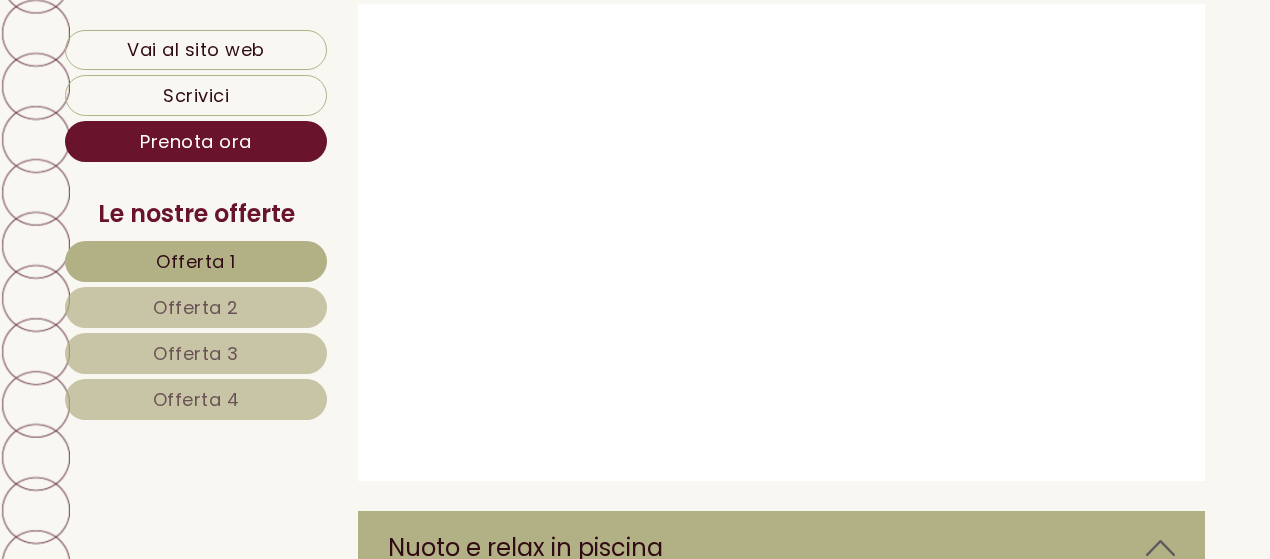 click on "Gentile Signora Marchesini Elisa," at bounding box center (635, -945) 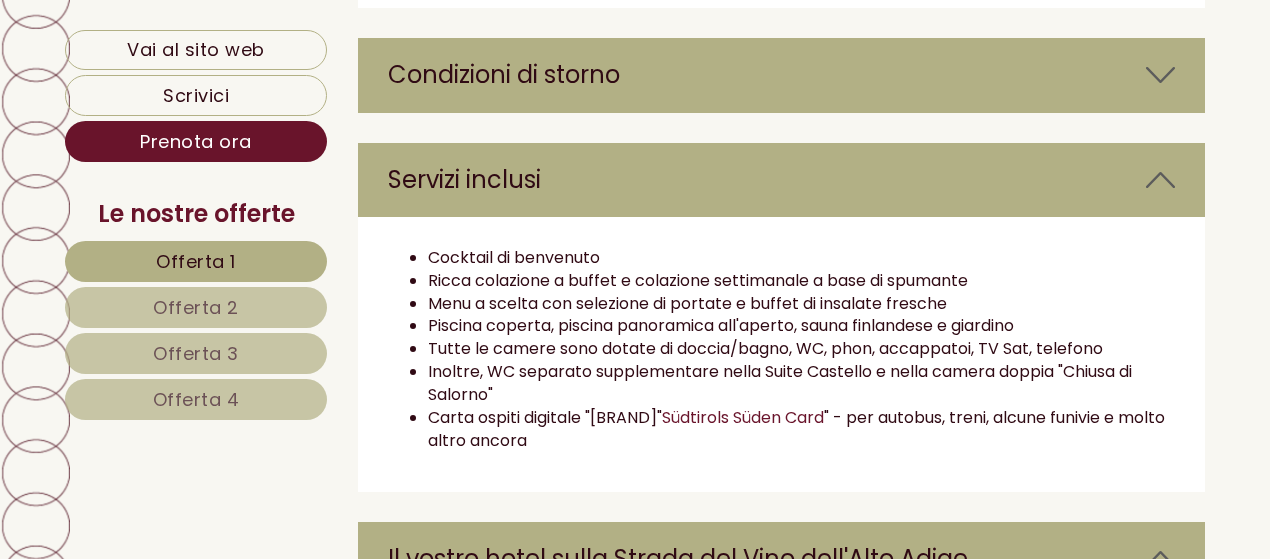 scroll, scrollTop: 5865, scrollLeft: 0, axis: vertical 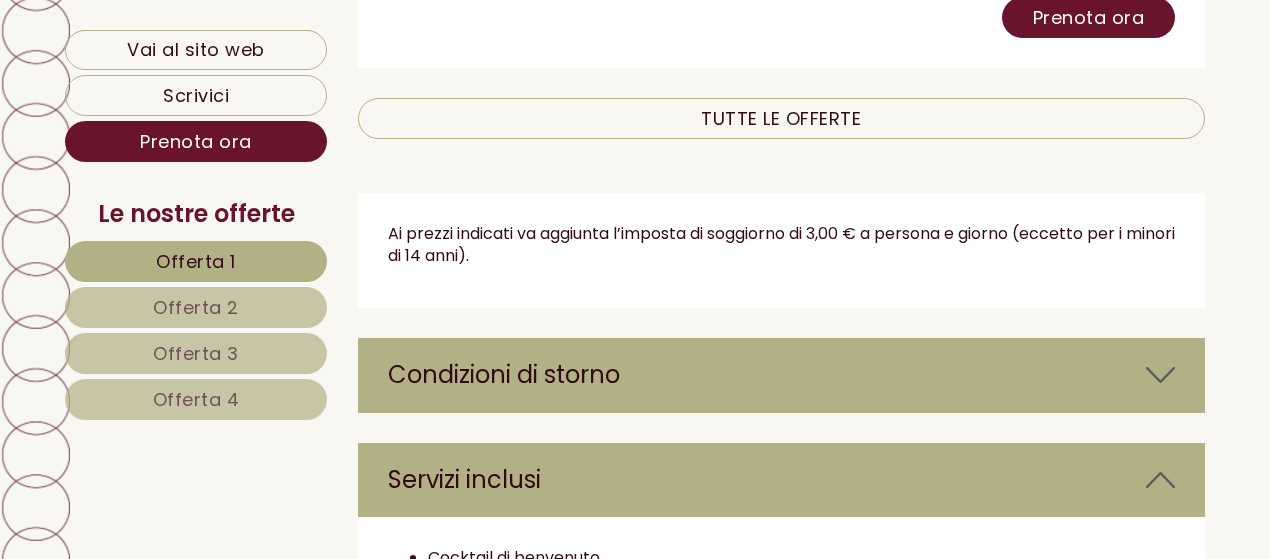 click on "Condizioni di storno" at bounding box center [782, 375] 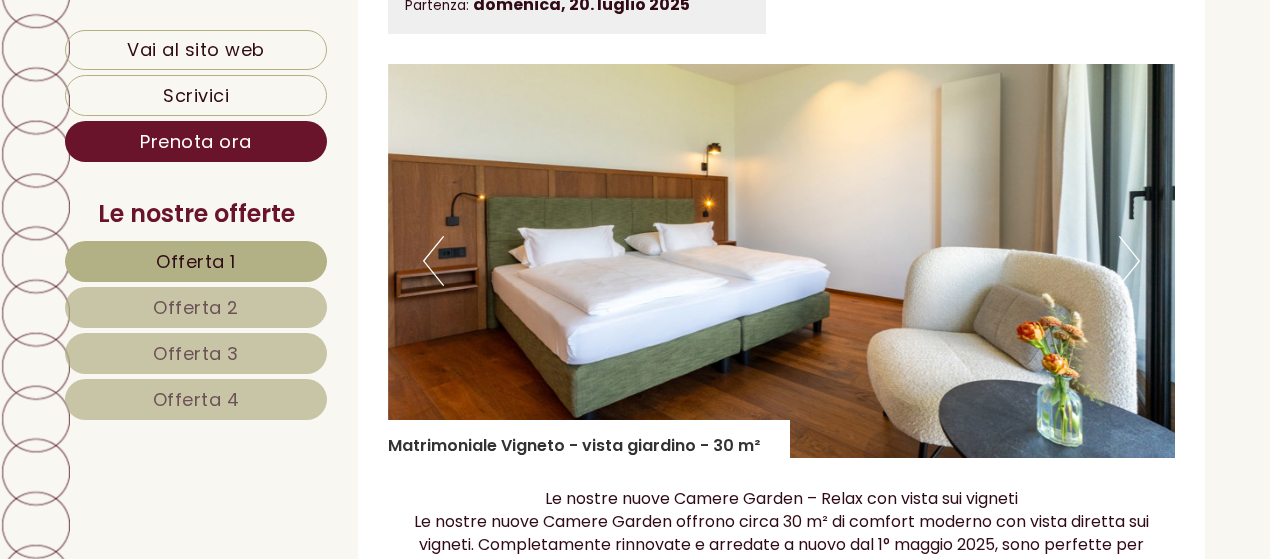 scroll, scrollTop: 4565, scrollLeft: 0, axis: vertical 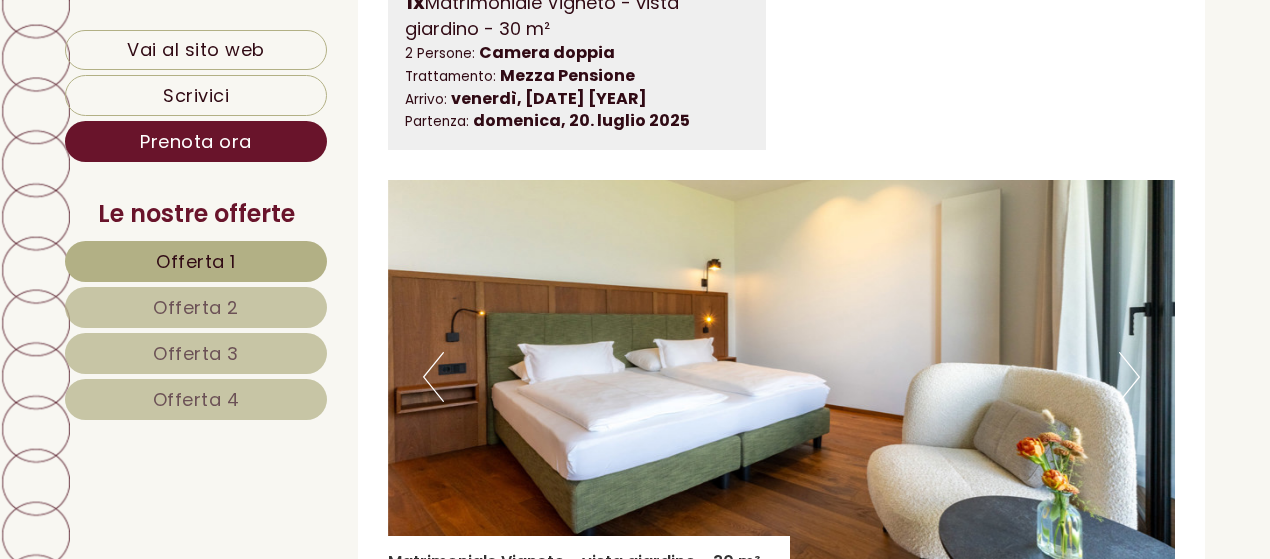 click on "Next" at bounding box center (1129, 377) 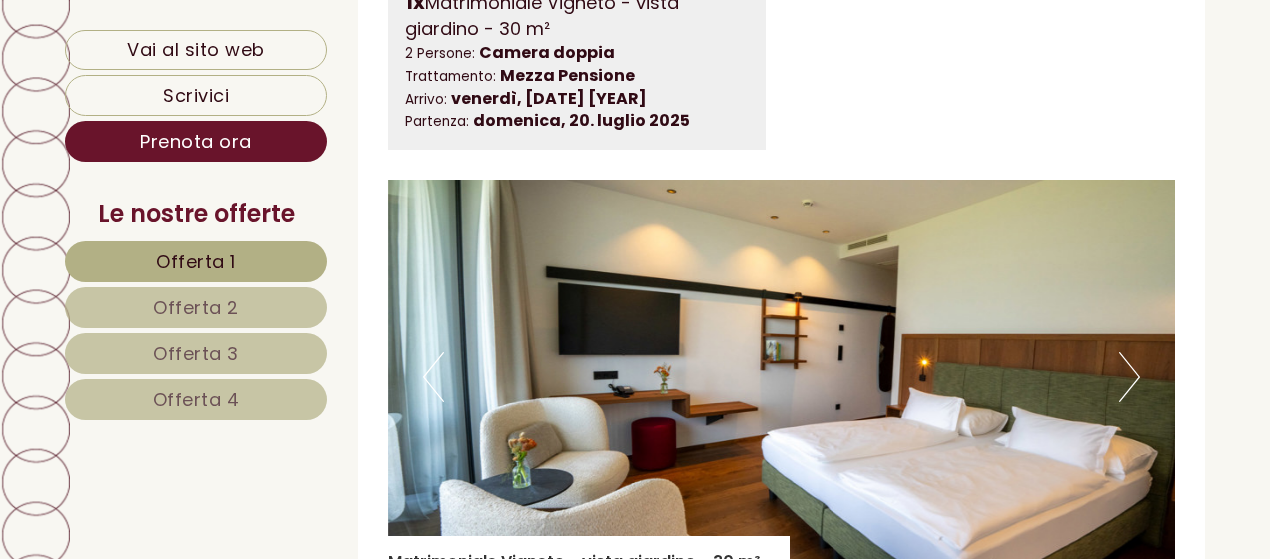 click on "Next" at bounding box center (1129, 377) 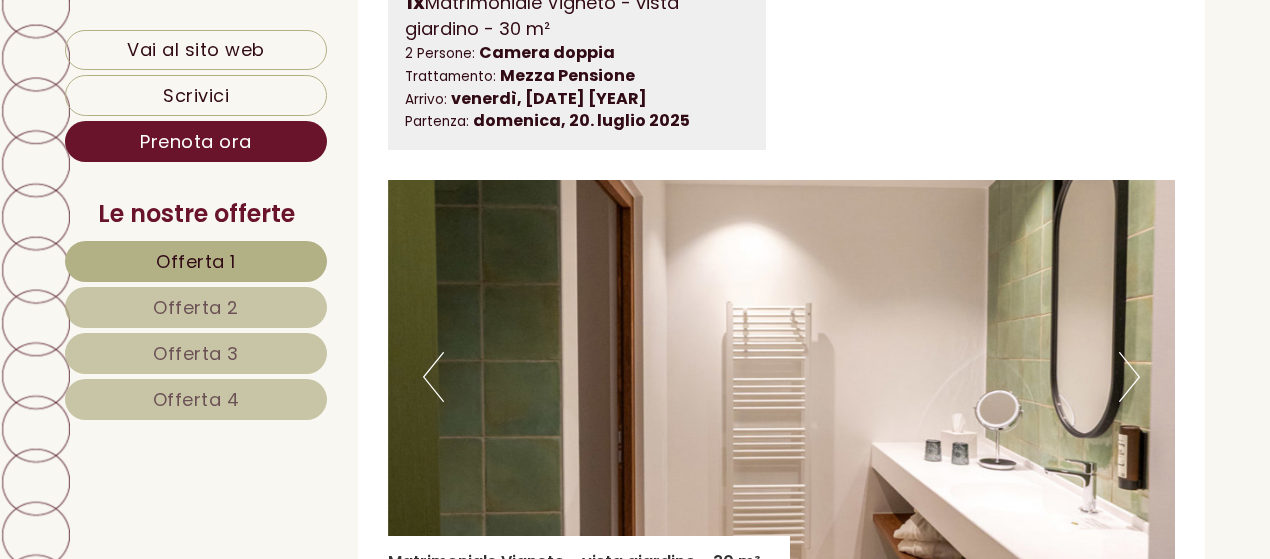 click on "Next" at bounding box center (1129, 377) 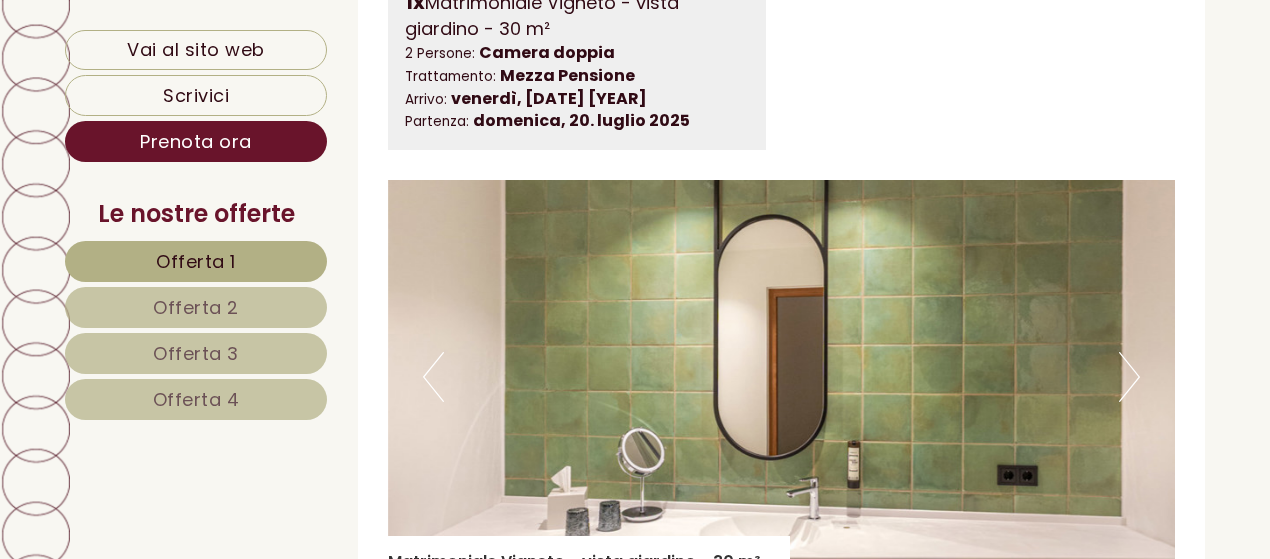 click on "Next" at bounding box center (1129, 377) 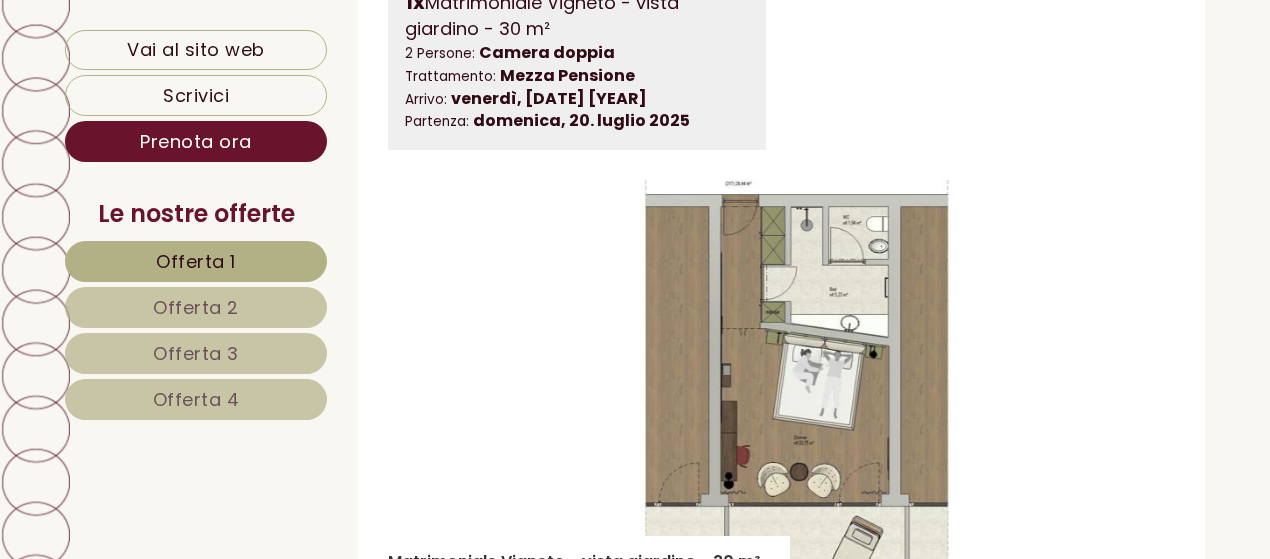 click on "Next" at bounding box center [1129, 377] 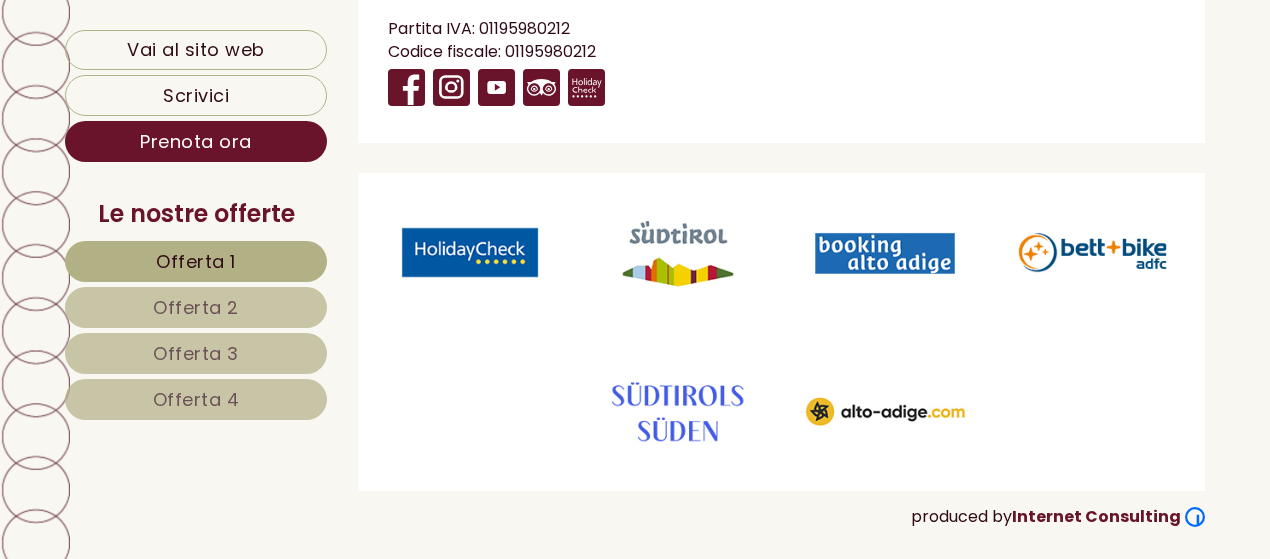 scroll, scrollTop: 0, scrollLeft: 0, axis: both 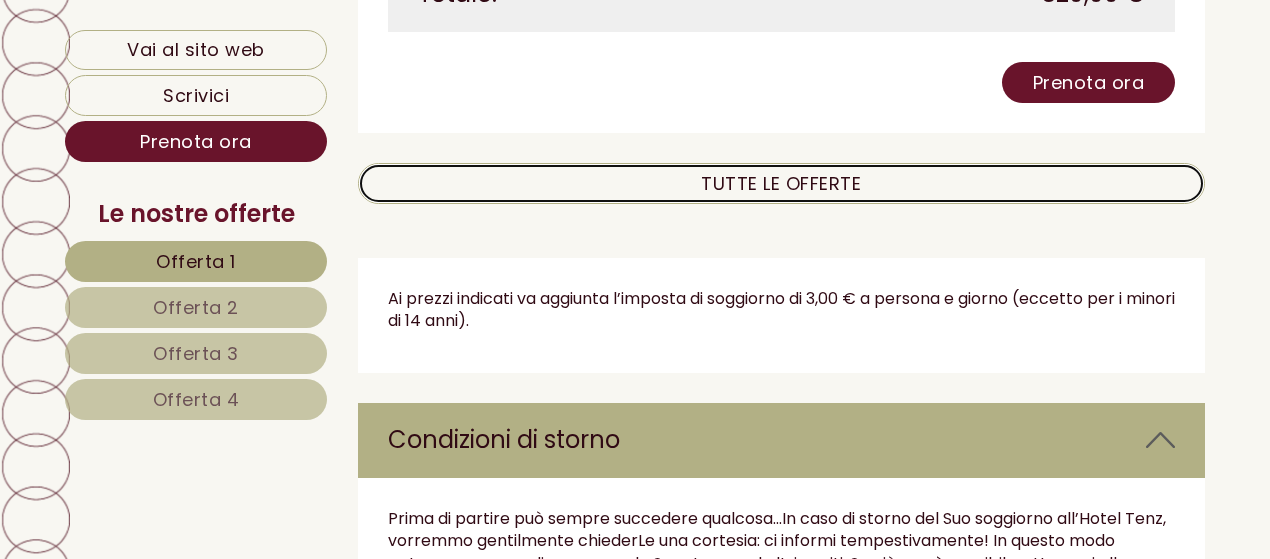 click on "TUTTE LE OFFERTE" at bounding box center [782, 183] 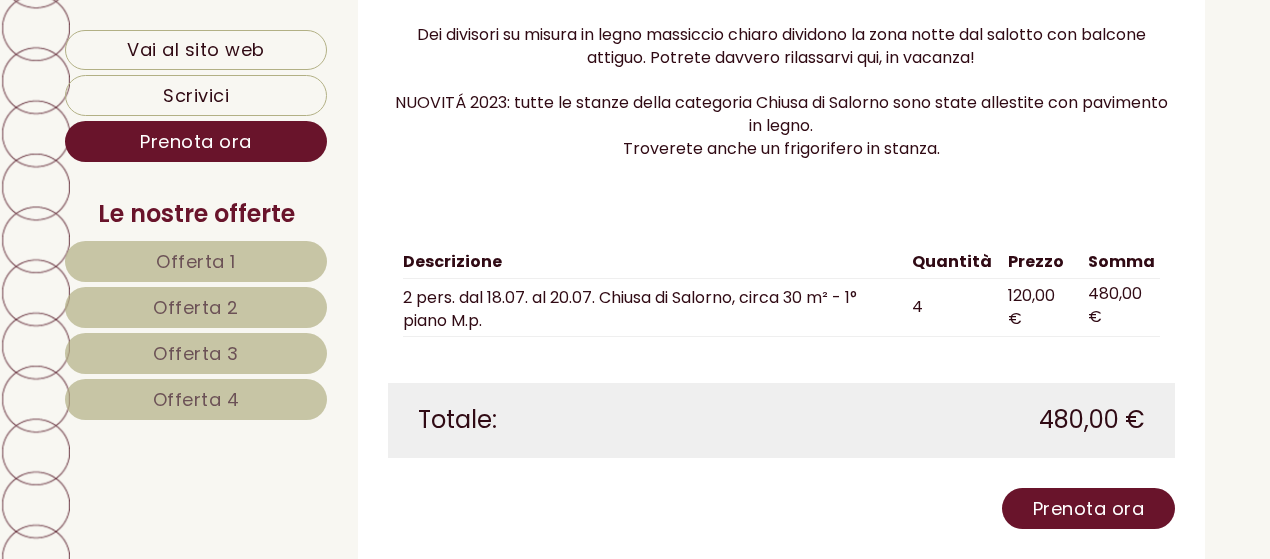 scroll, scrollTop: 6369, scrollLeft: 0, axis: vertical 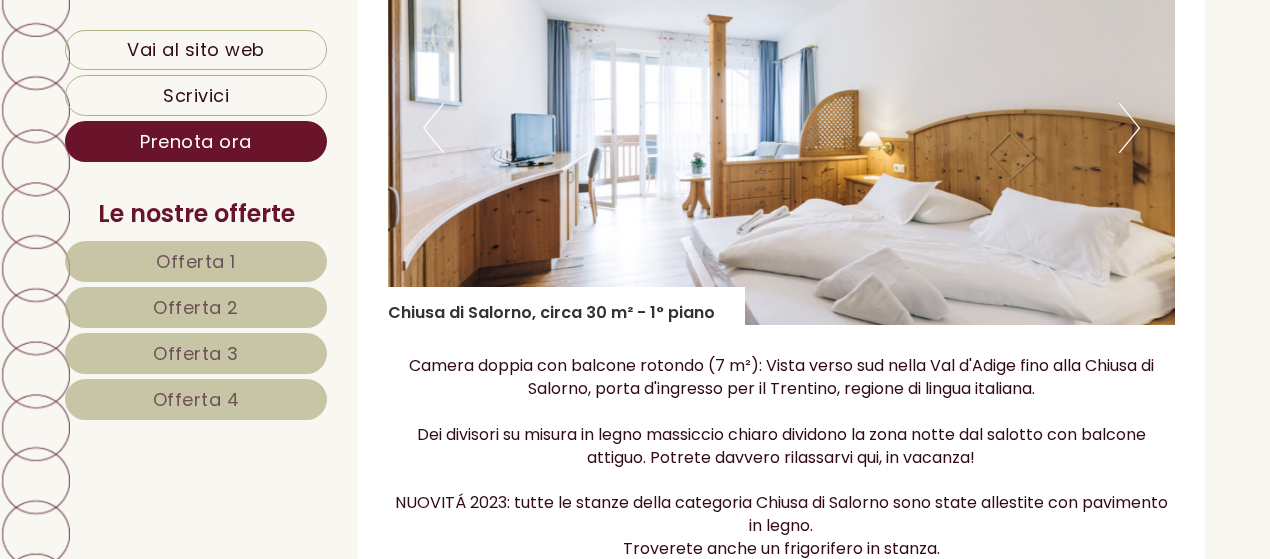 click on "Next" at bounding box center [1129, 128] 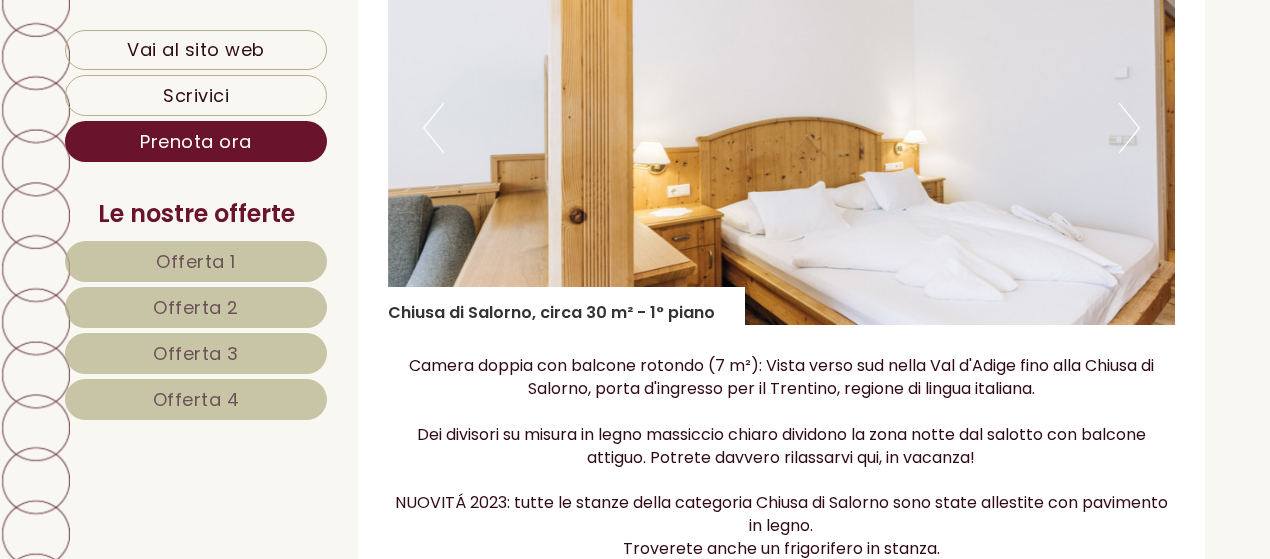 click on "Next" at bounding box center [1129, 128] 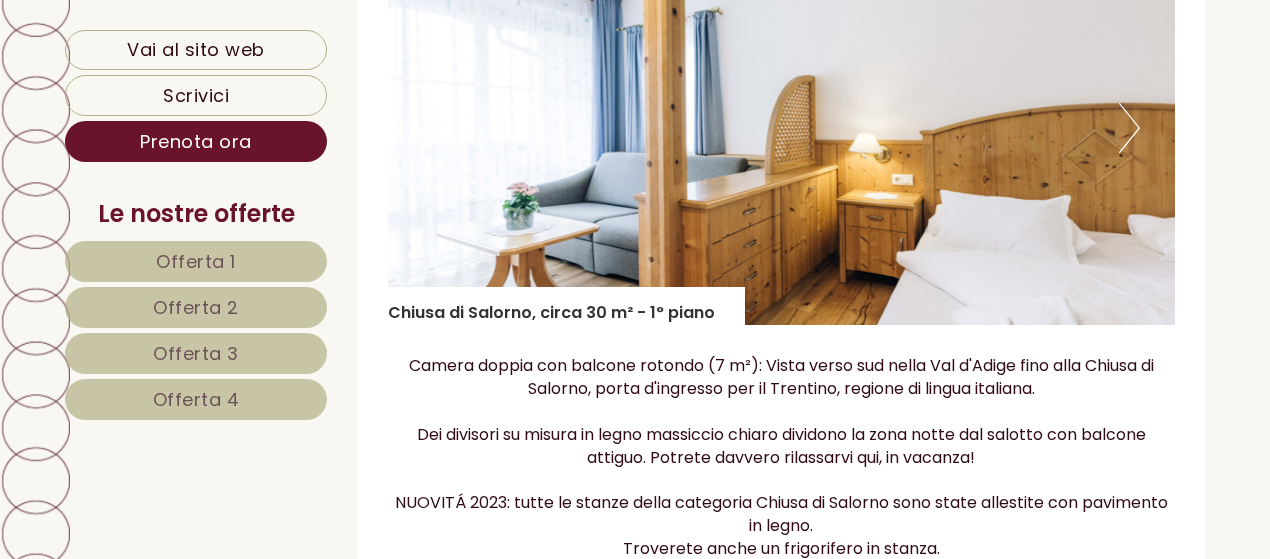 click on "Next" at bounding box center [1129, 128] 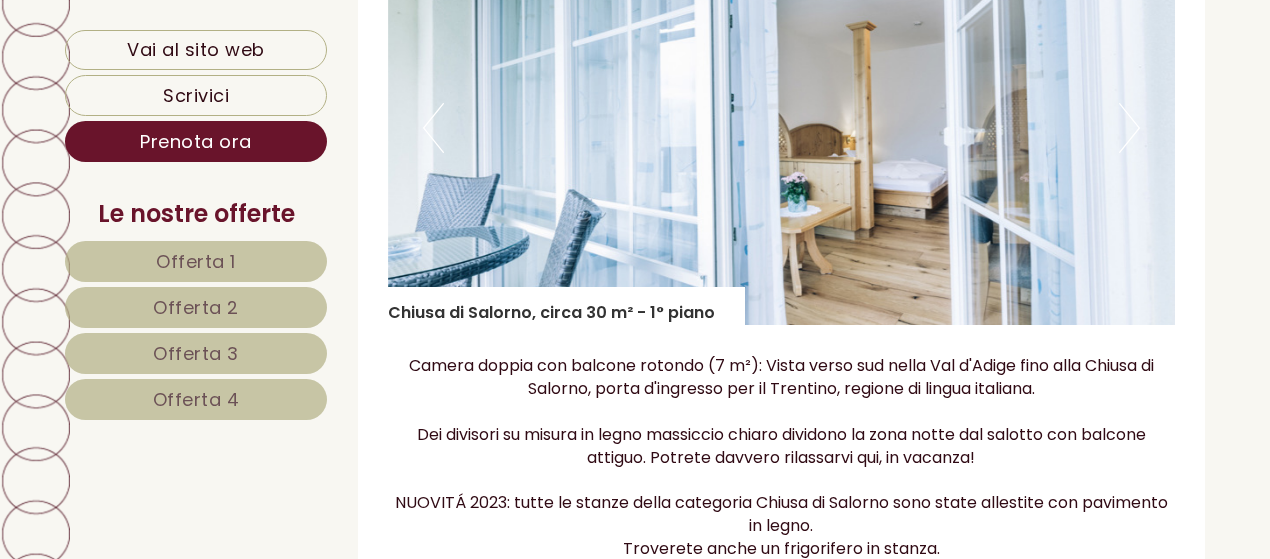 click on "Next" at bounding box center (1129, 128) 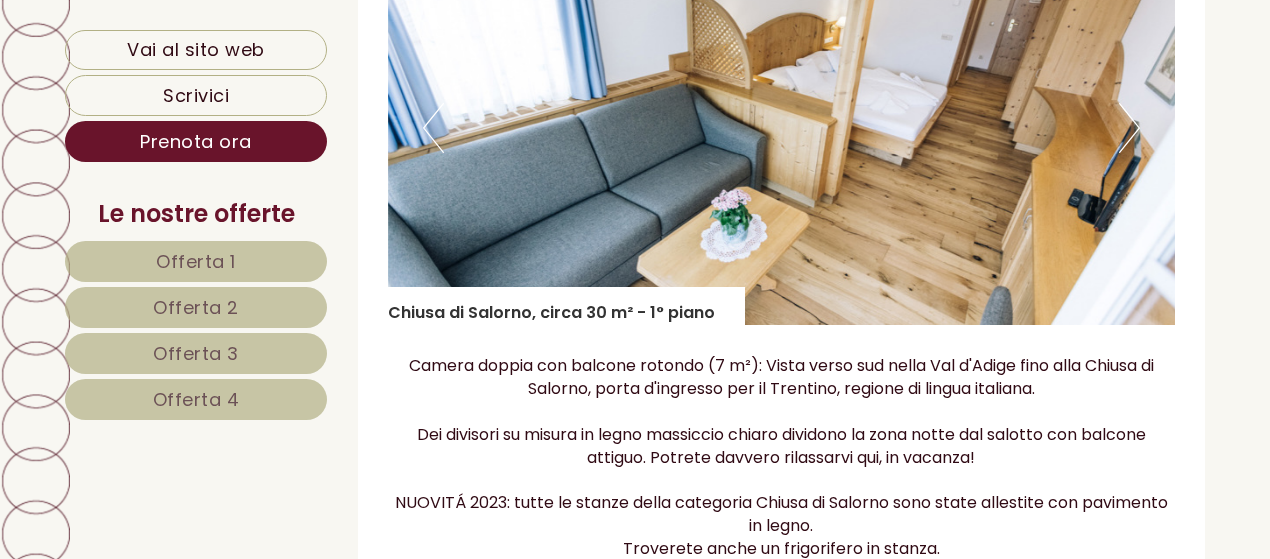 click on "Next" at bounding box center [1129, 128] 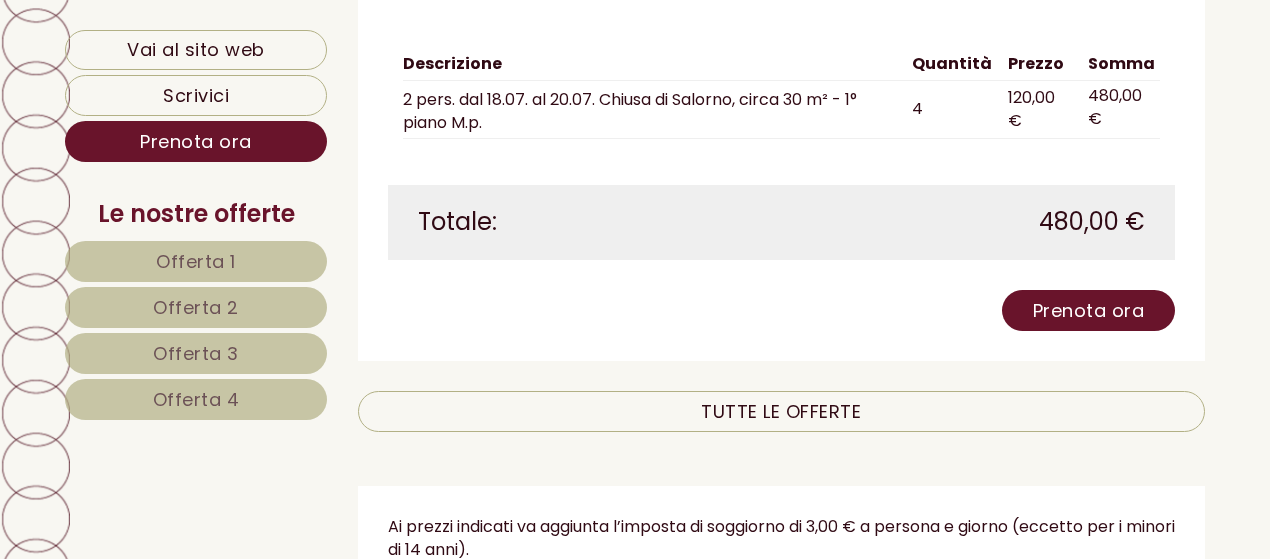 scroll, scrollTop: 6969, scrollLeft: 0, axis: vertical 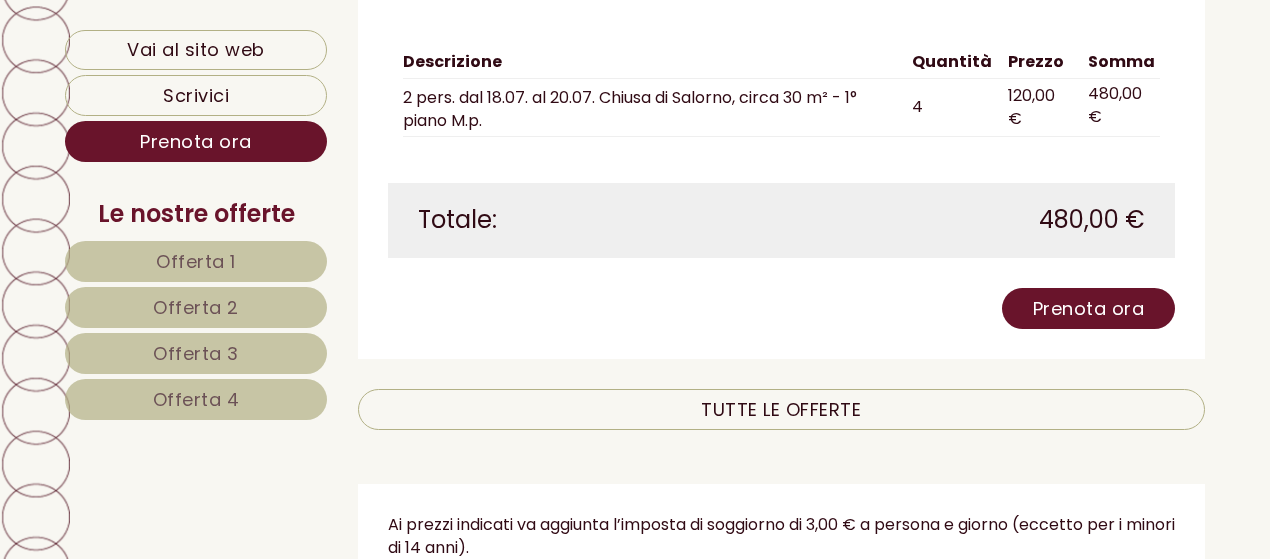 click on "Offerta 4 di 4
Offerta 4
1x  Chiusa di Salorno, circa 30 m² - 1° piano
2 Persone:   Camera doppia
Trattamento:   Mezza Pensione
Arrivo:   venerdì, 18. luglio 2025
Partenza:   domenica, 20. luglio 2025
Previous Next 4" at bounding box center [782, -324] 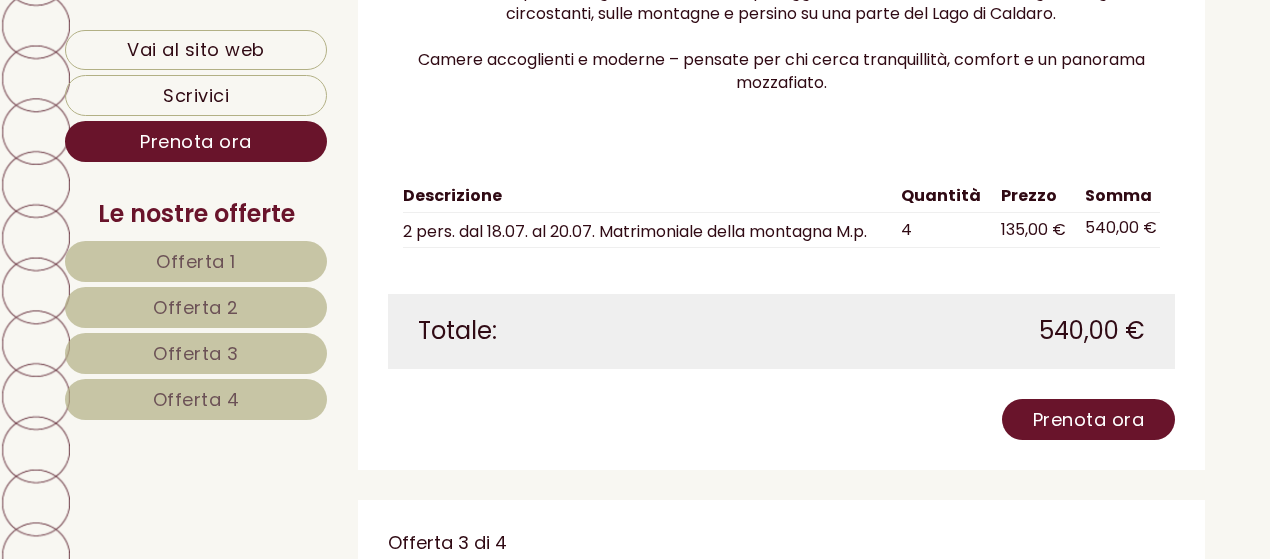 scroll, scrollTop: 3669, scrollLeft: 0, axis: vertical 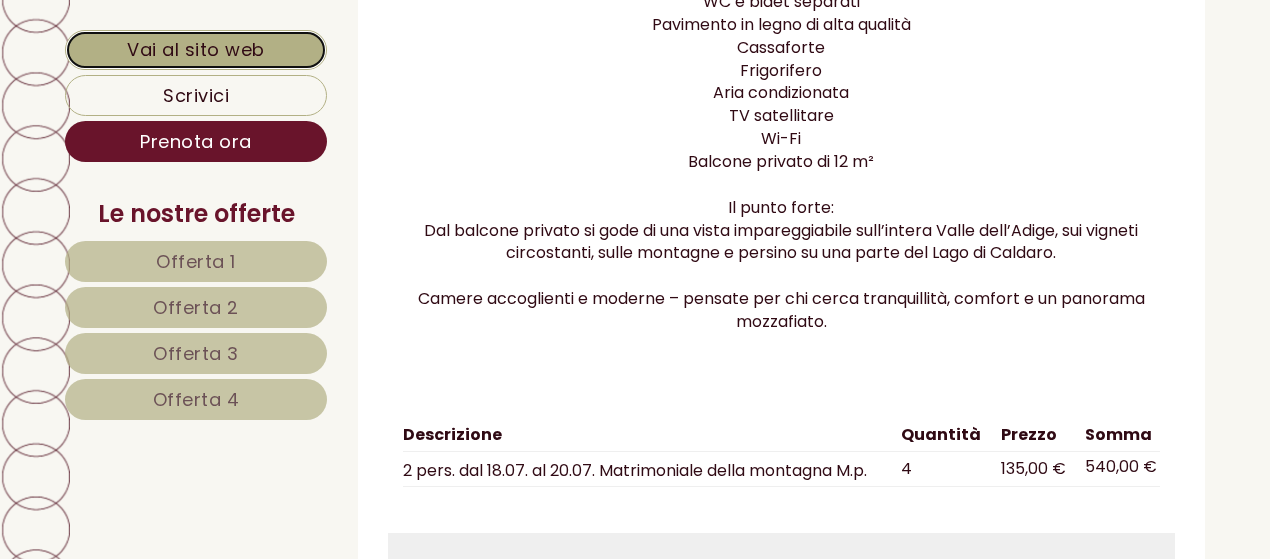 click on "Vai al sito web" at bounding box center (196, 50) 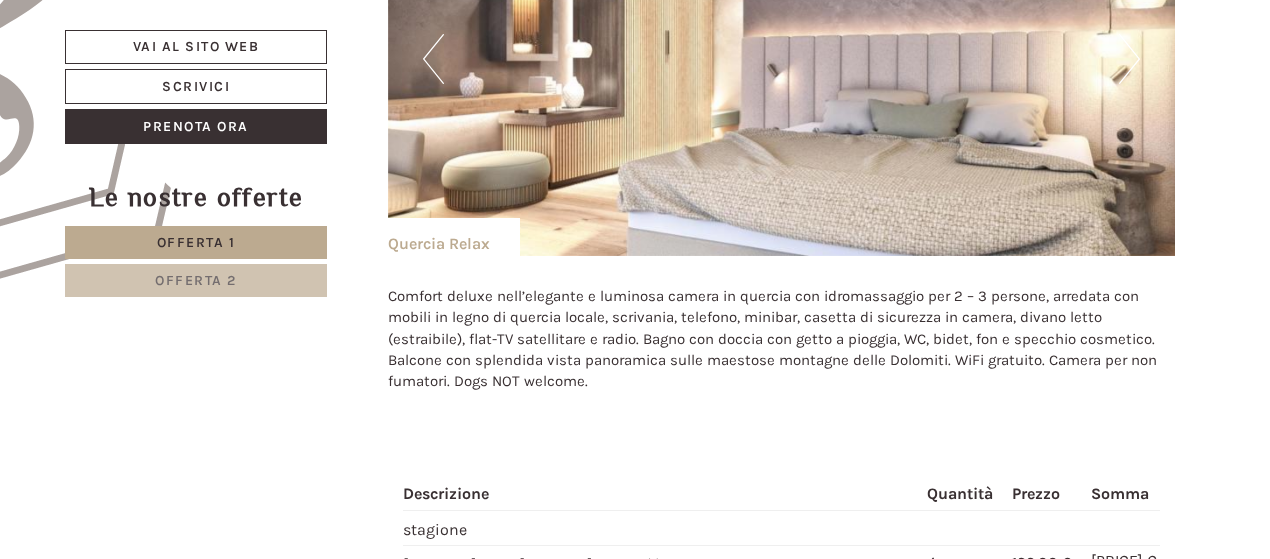 scroll, scrollTop: 1500, scrollLeft: 0, axis: vertical 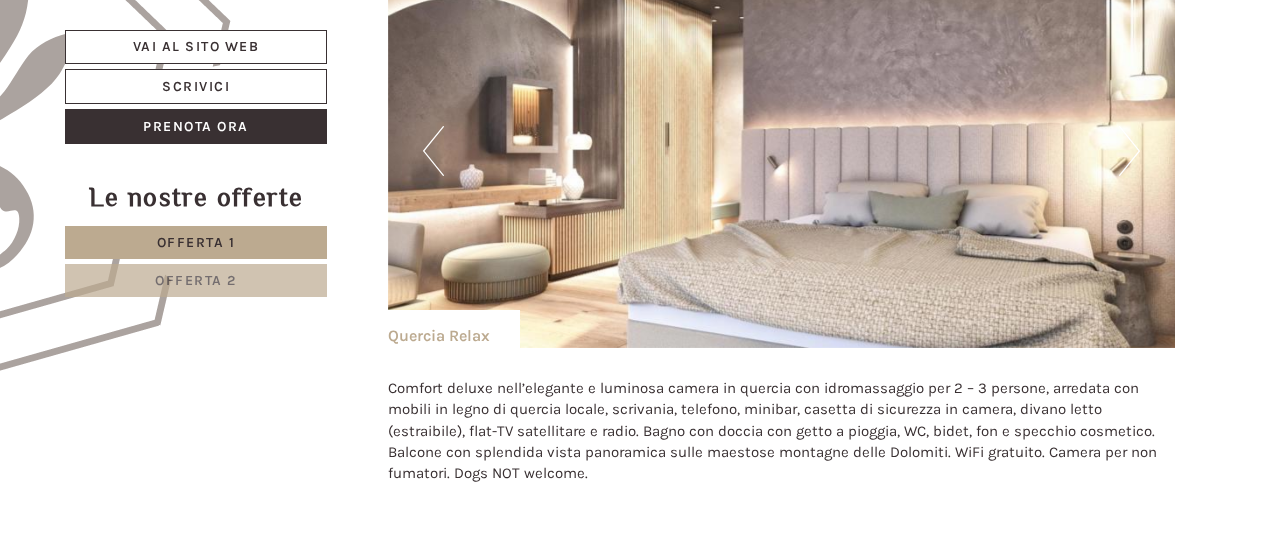 click at bounding box center (782, 151) 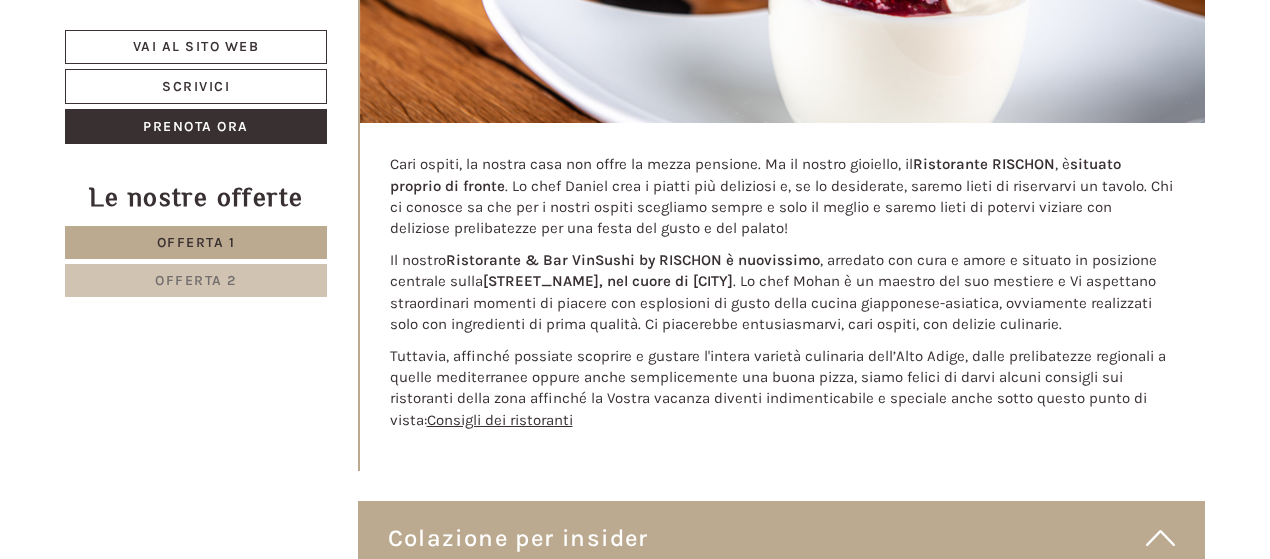 scroll, scrollTop: 4700, scrollLeft: 0, axis: vertical 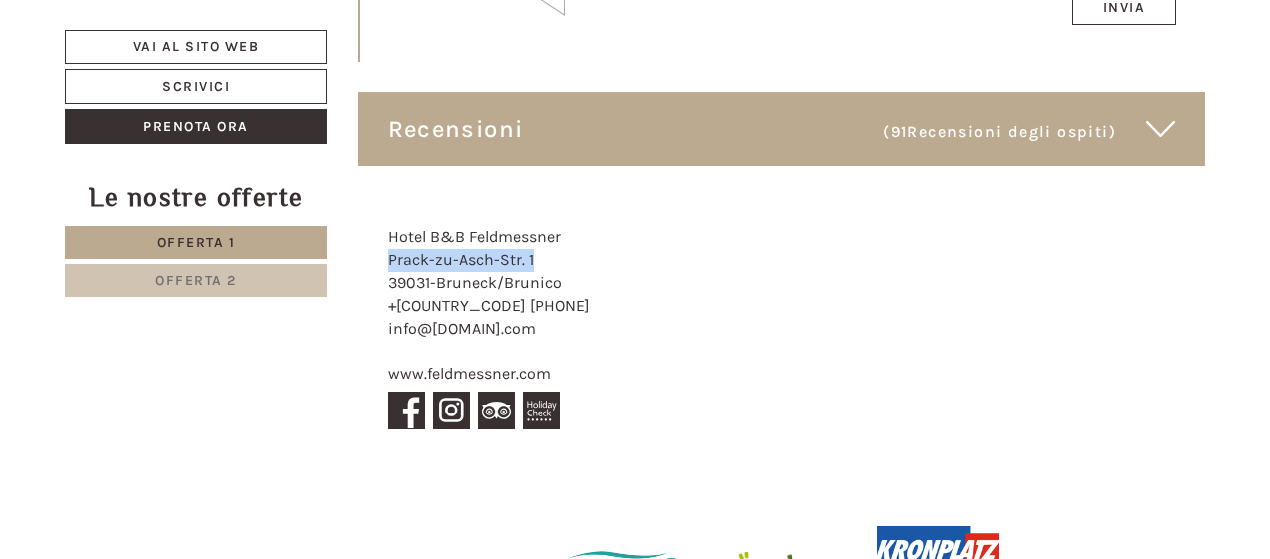 drag, startPoint x: 390, startPoint y: 206, endPoint x: 534, endPoint y: 204, distance: 144.01389 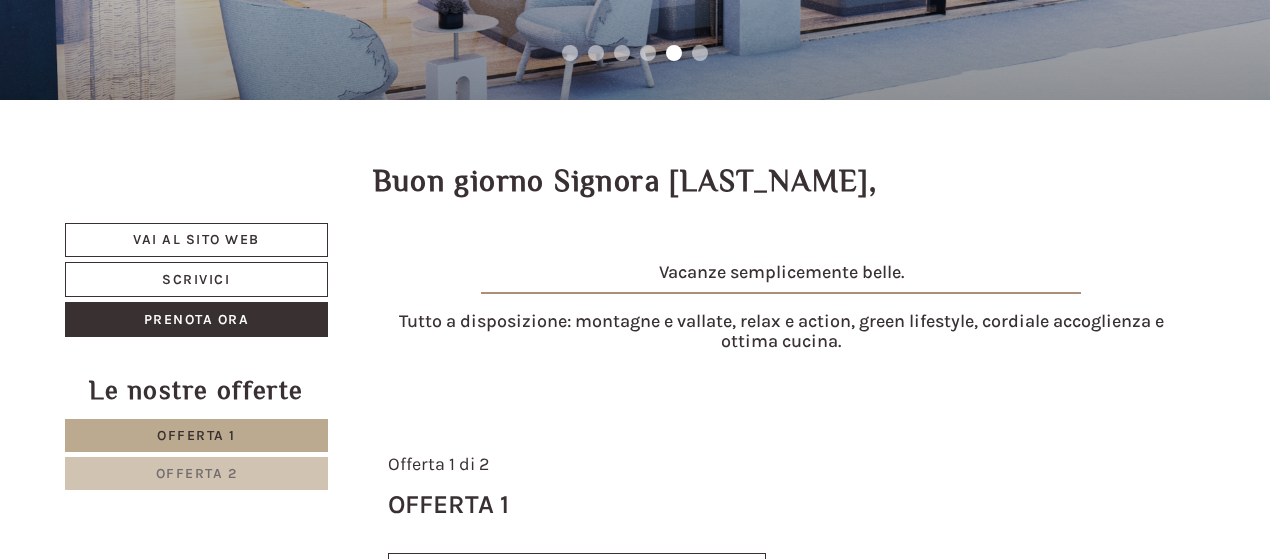 scroll, scrollTop: 740, scrollLeft: 0, axis: vertical 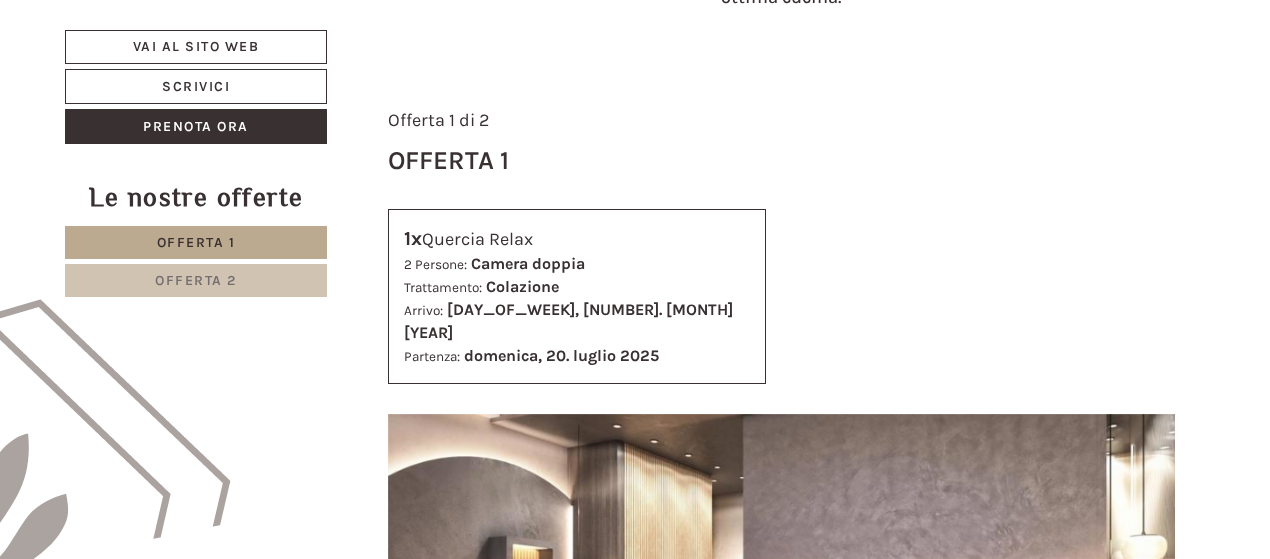 click on "Offerta 1" at bounding box center [196, 242] 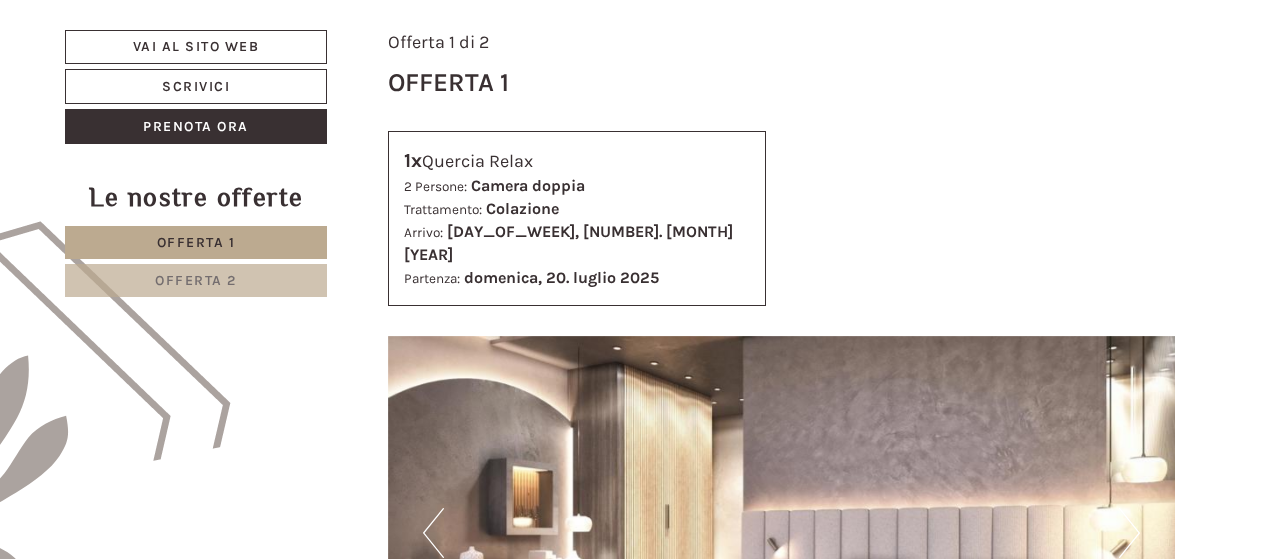 click on "Offerta 2" at bounding box center (196, 280) 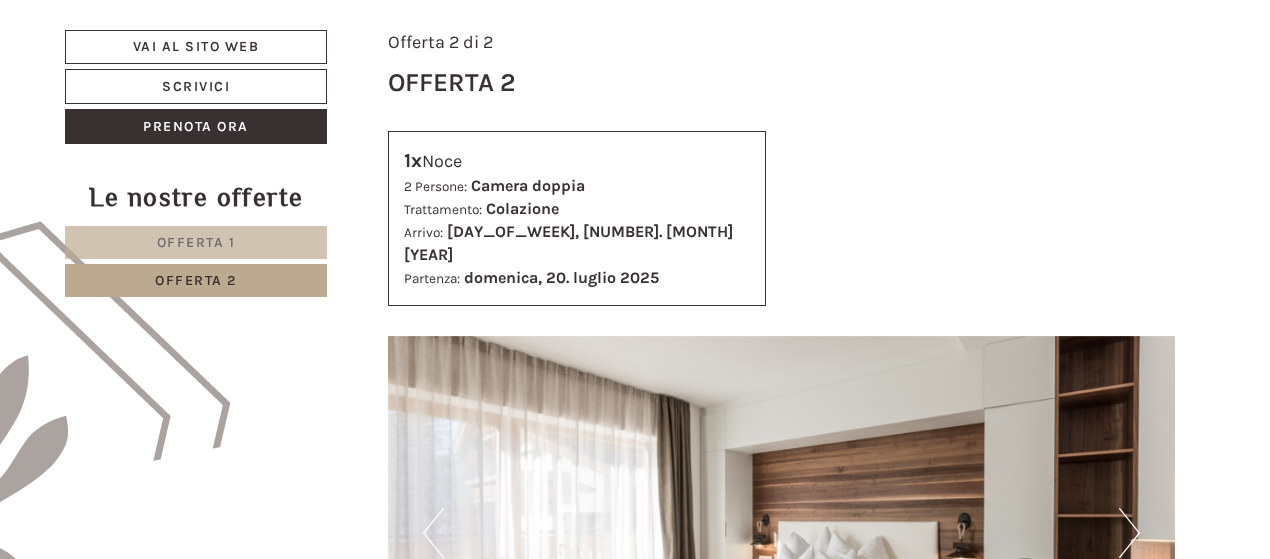 click on "Offerta 1" at bounding box center (196, 242) 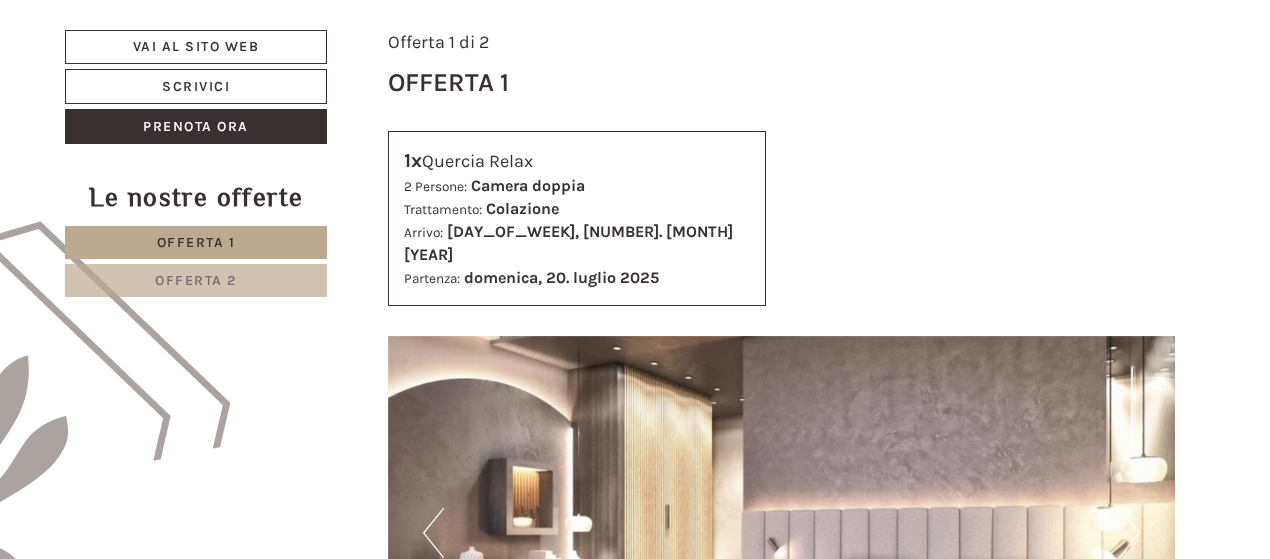 click on "Buon giorno Signora Marchesini,
Vacanze semplicemente belle.
Tutto a disposizione: montagne e vallate, relax e action, green lifestyle, cordiale accoglienza e ottima cucina.
Vai al sito web
Scrivici
Prenota ora
Le nostre offerte
Offerta 1 Offerta 2" at bounding box center [635, 4304] 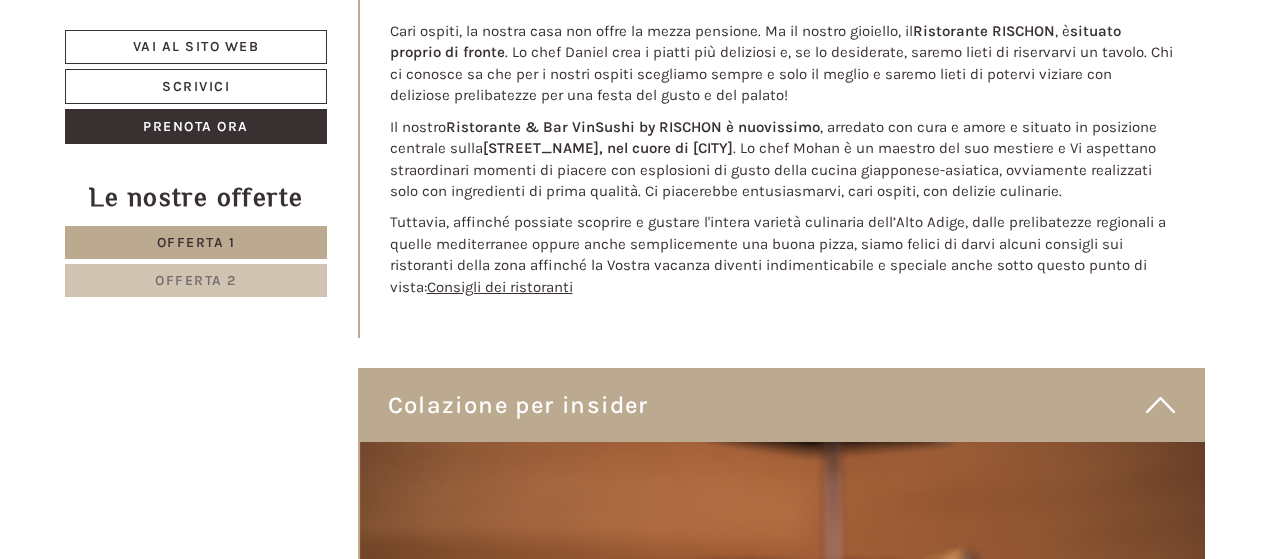 scroll, scrollTop: 4018, scrollLeft: 0, axis: vertical 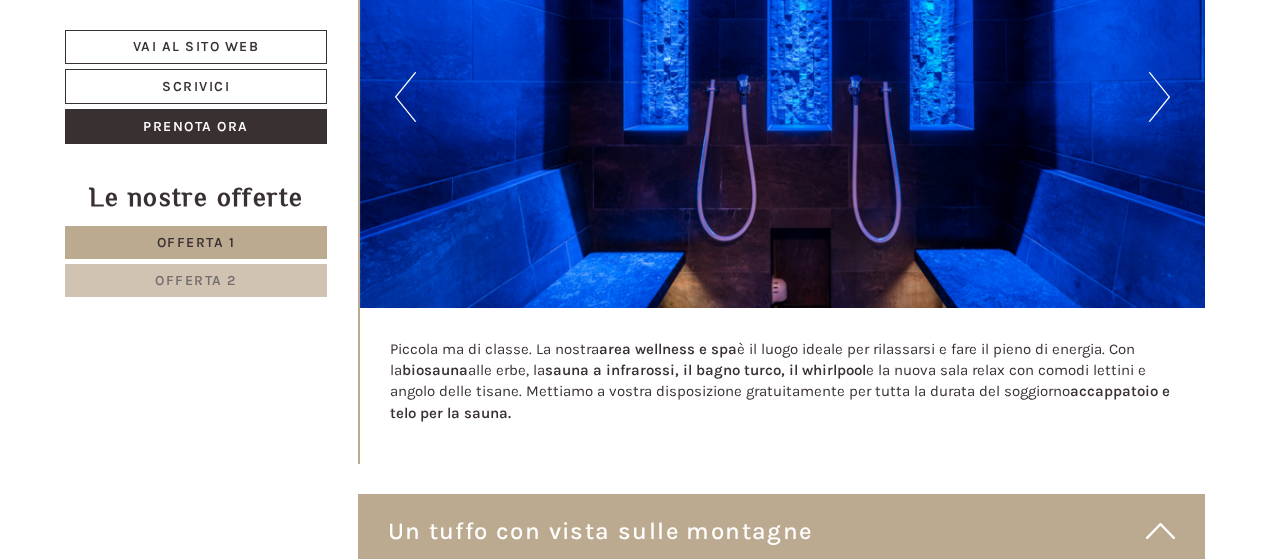 click on "Offerta 2" at bounding box center (196, 280) 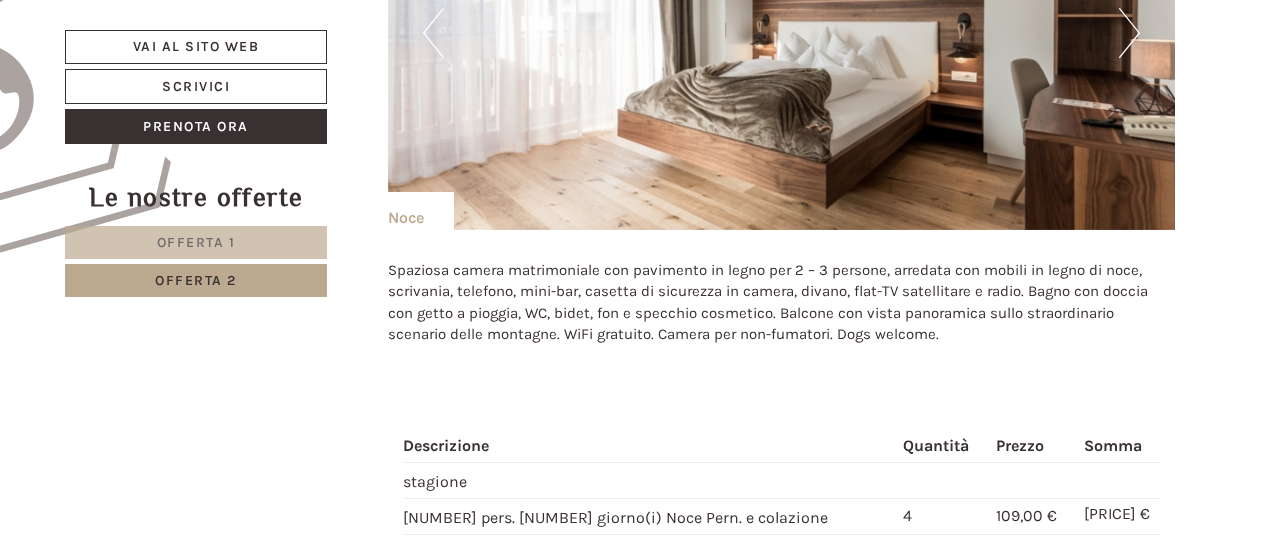 scroll, scrollTop: 1618, scrollLeft: 0, axis: vertical 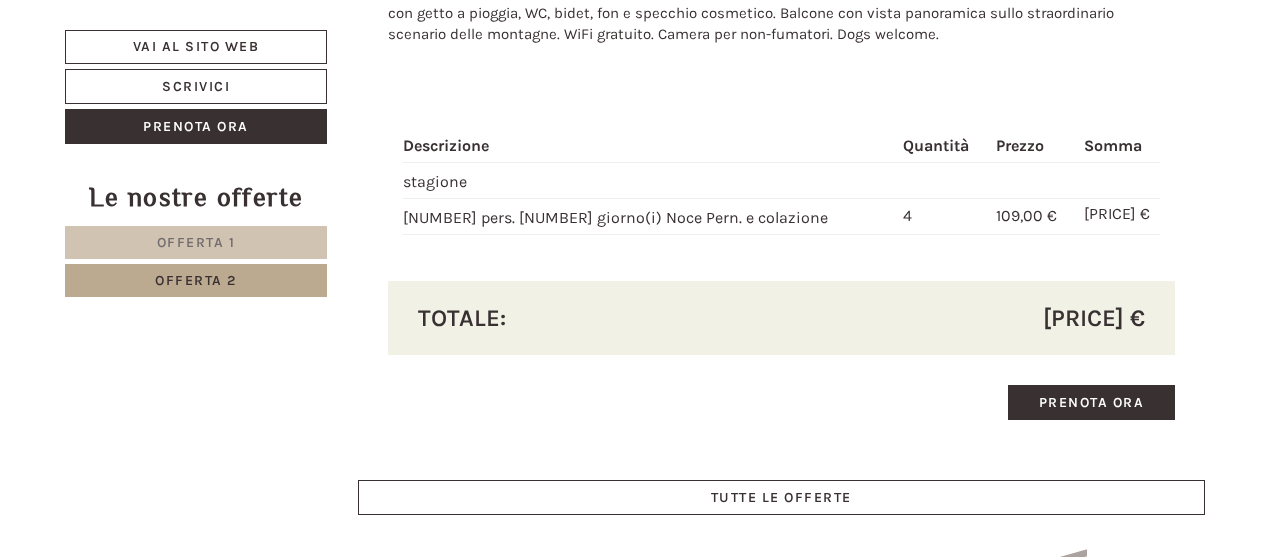 click on "Buon giorno Signora Marchesini,
Vacanze semplicemente belle.
Tutto a disposizione: montagne e vallate, relax e action, green lifestyle, cordiale accoglienza e ottima cucina.
Vai al sito web
Scrivici
Prenota ora
Le nostre offerte
Offerta 1 Offerta 2" at bounding box center (635, 3493) 